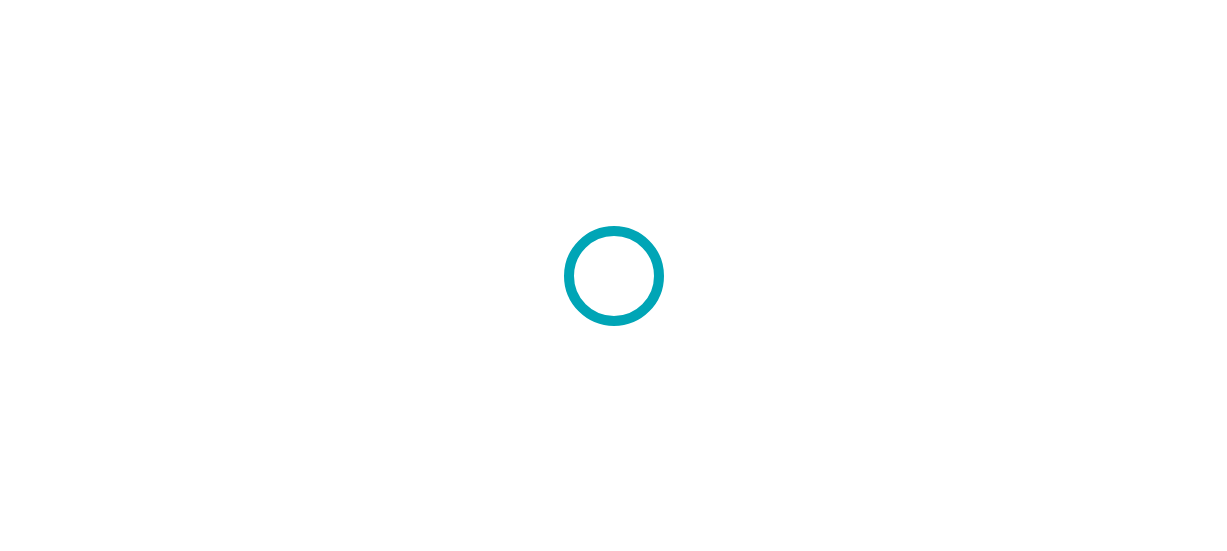 scroll, scrollTop: 0, scrollLeft: 0, axis: both 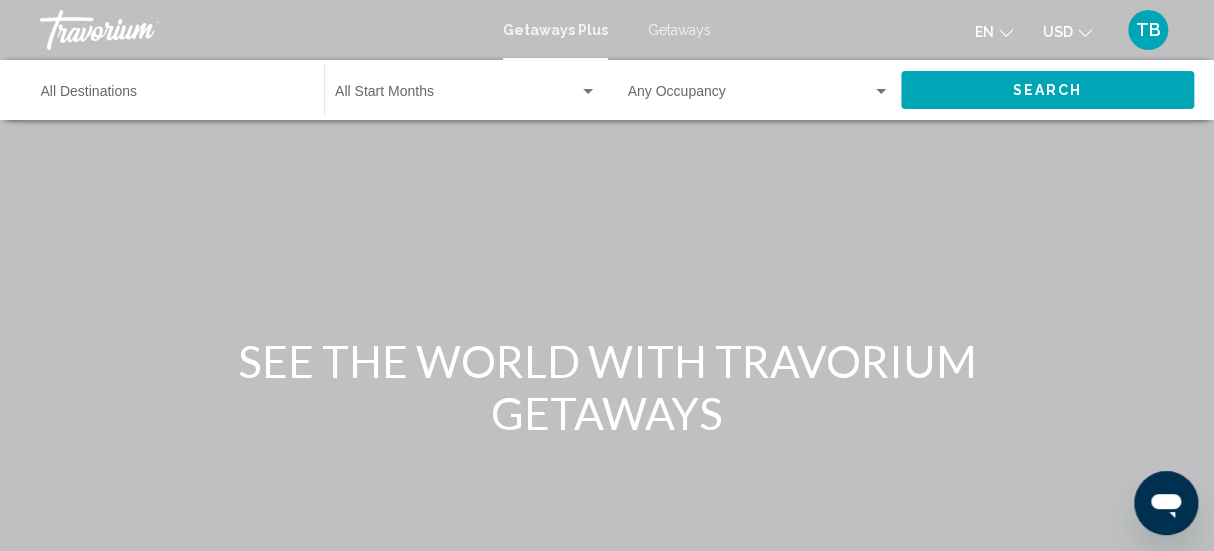 click on "Getaways" at bounding box center [679, 30] 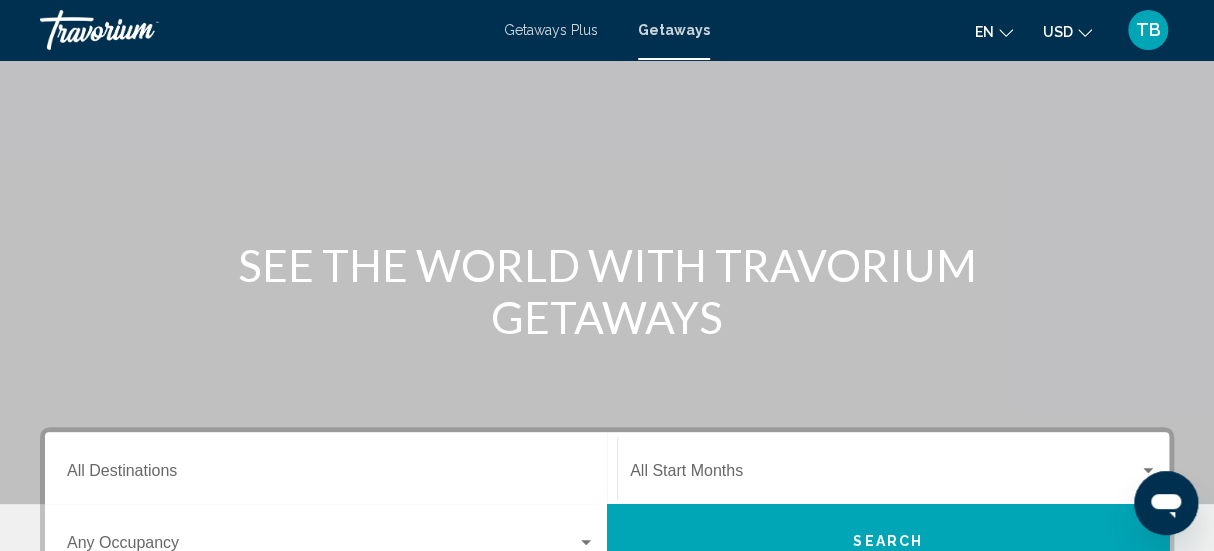 scroll, scrollTop: 0, scrollLeft: 0, axis: both 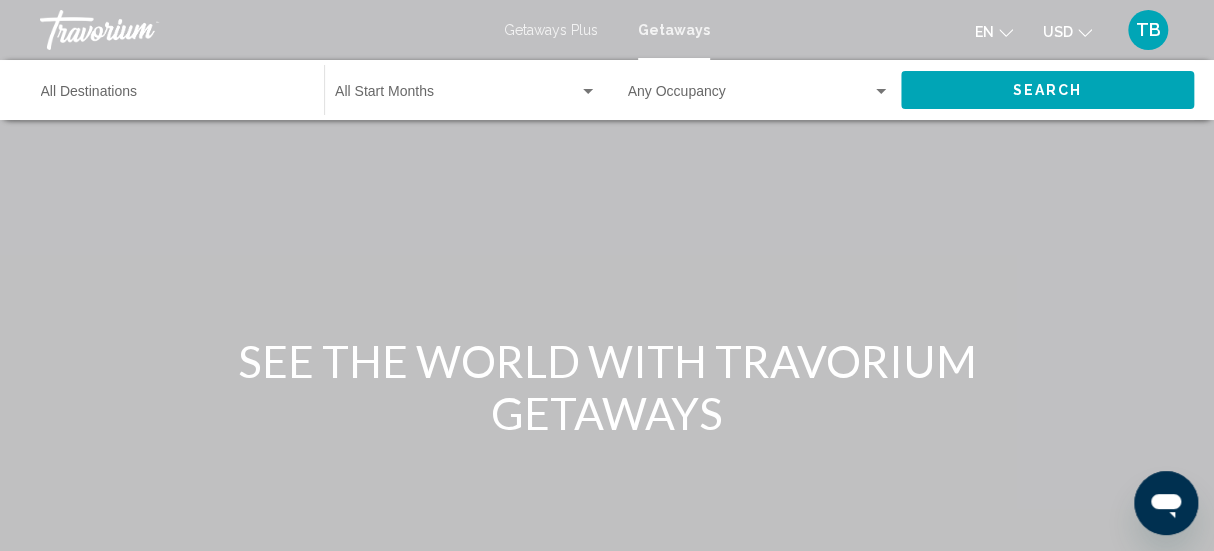 click on "Destination All Destinations" at bounding box center [172, 96] 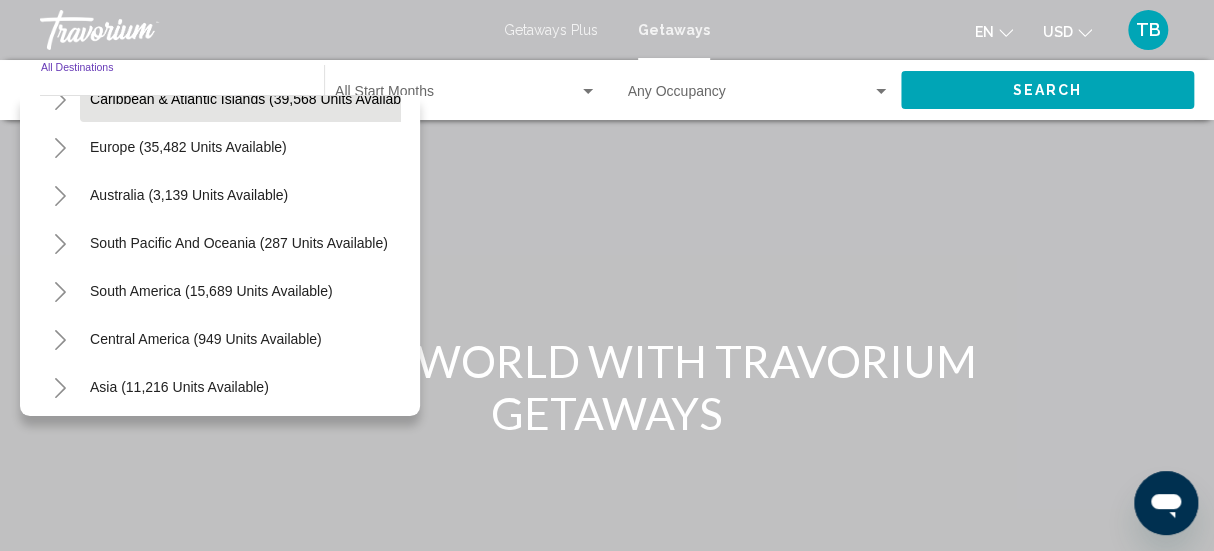 scroll, scrollTop: 269, scrollLeft: 0, axis: vertical 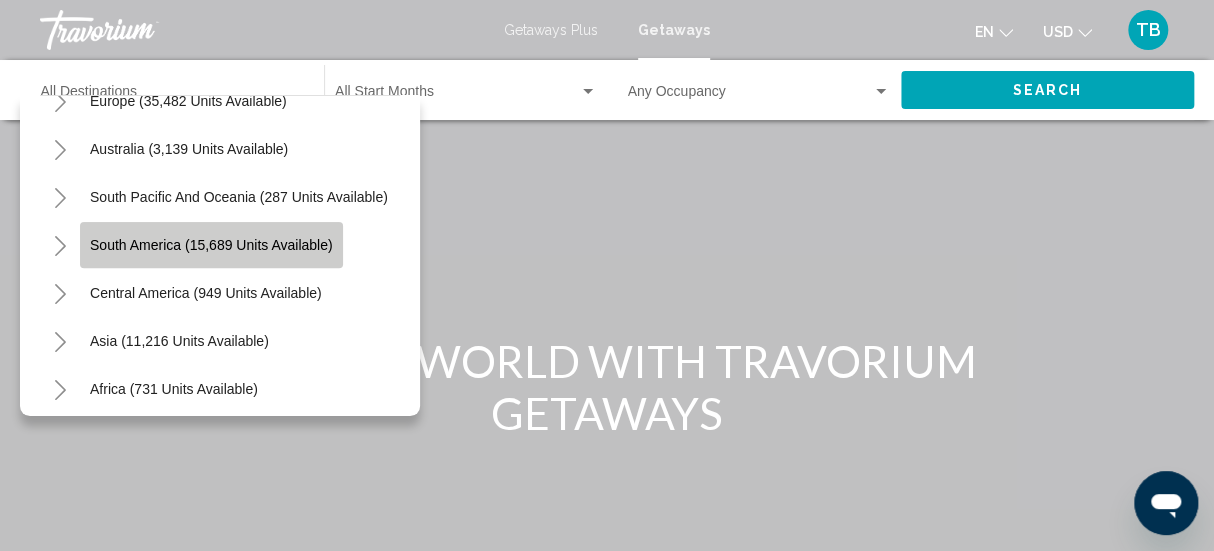 click on "South America (15,689 units available)" 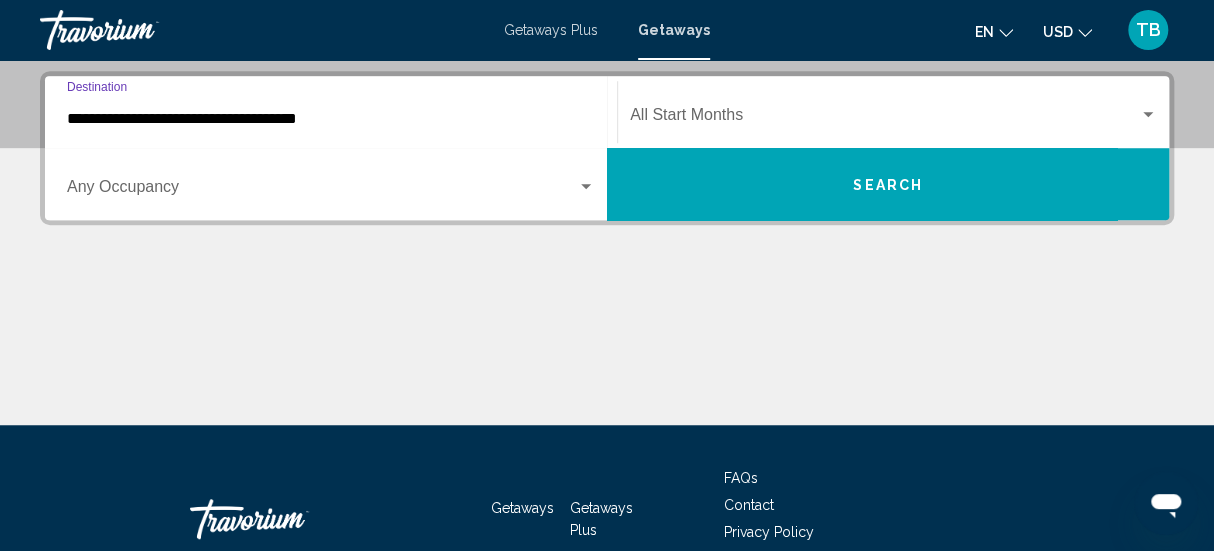 scroll, scrollTop: 606, scrollLeft: 0, axis: vertical 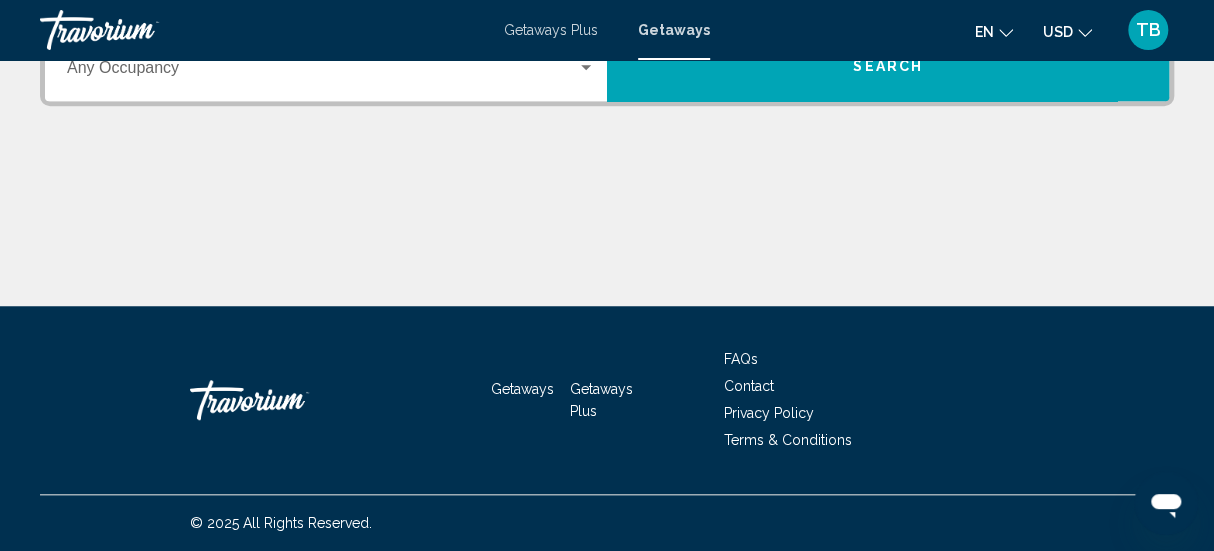 click on "**********" at bounding box center [331, 0] 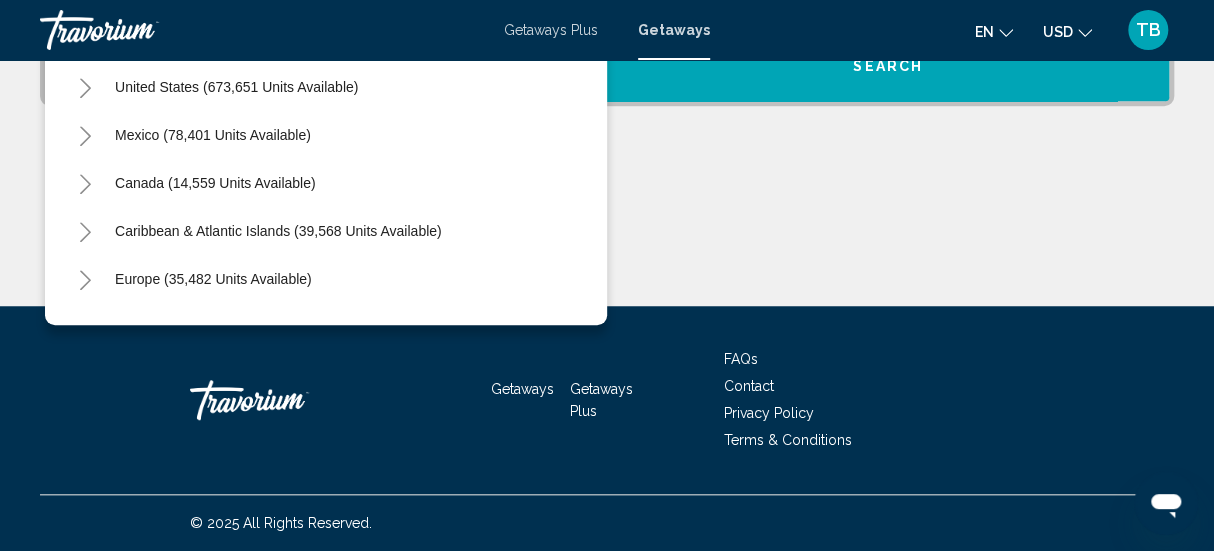 scroll, scrollTop: 637, scrollLeft: 0, axis: vertical 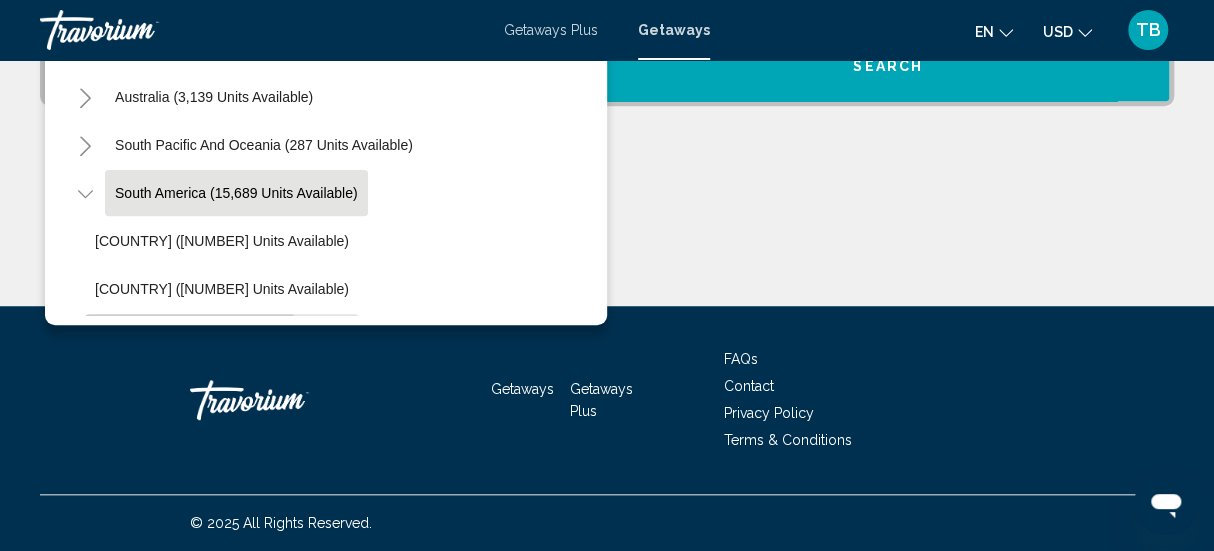 click on "[COUNTRY] ([NUMBER] units available)" 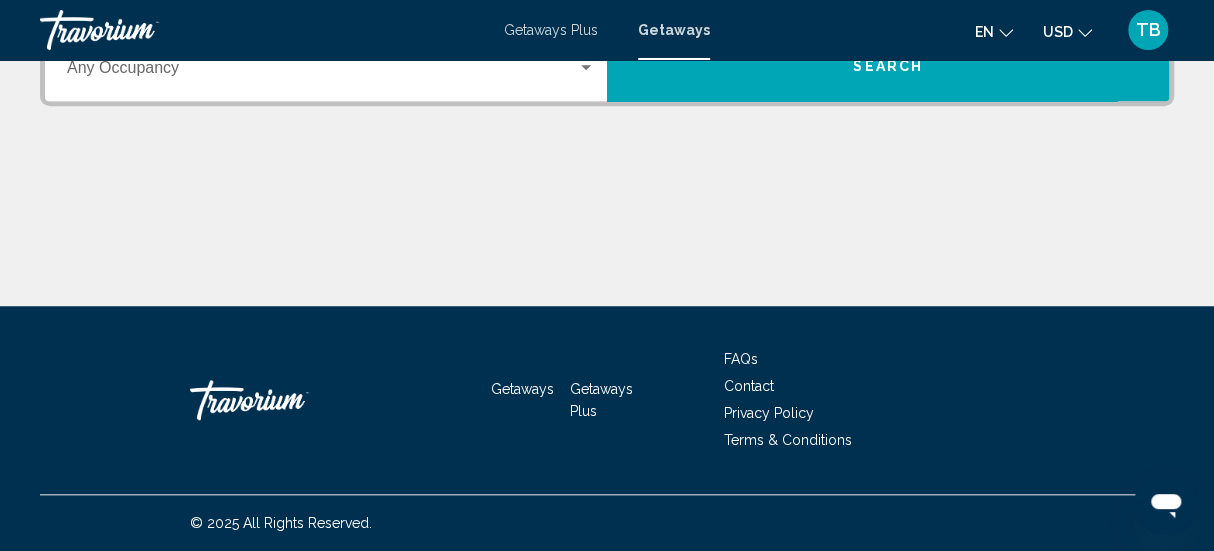 scroll, scrollTop: 571, scrollLeft: 0, axis: vertical 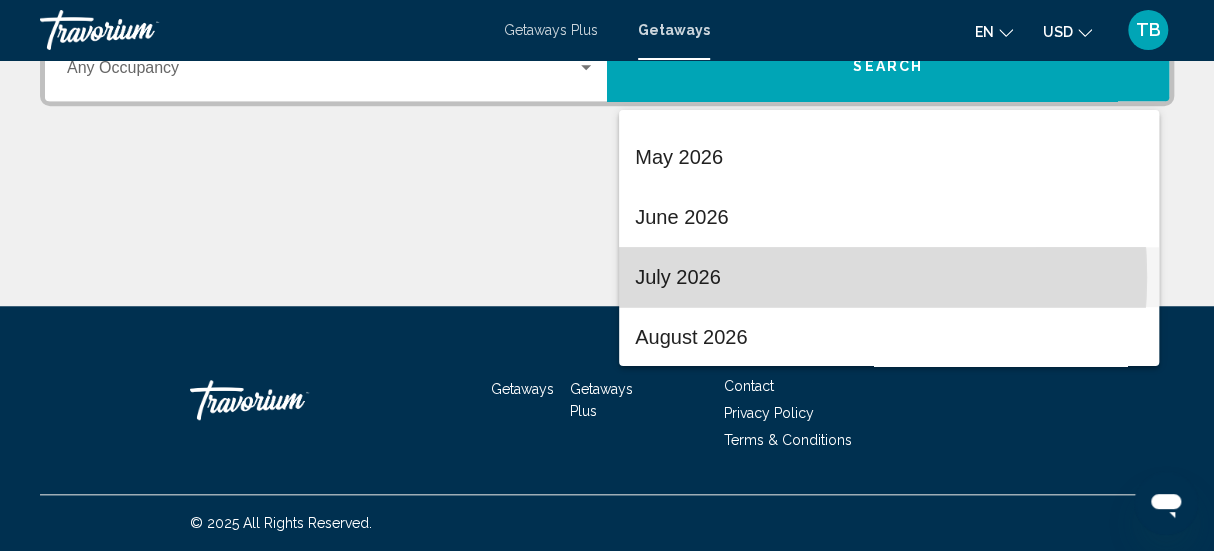 click on "July 2026" at bounding box center [889, 277] 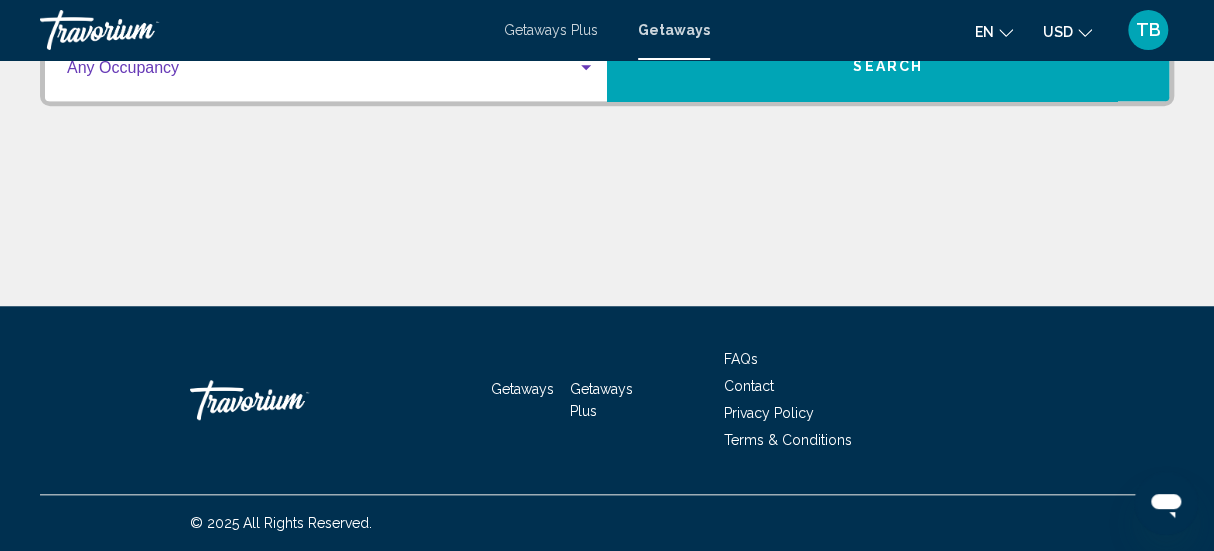 click at bounding box center (586, 67) 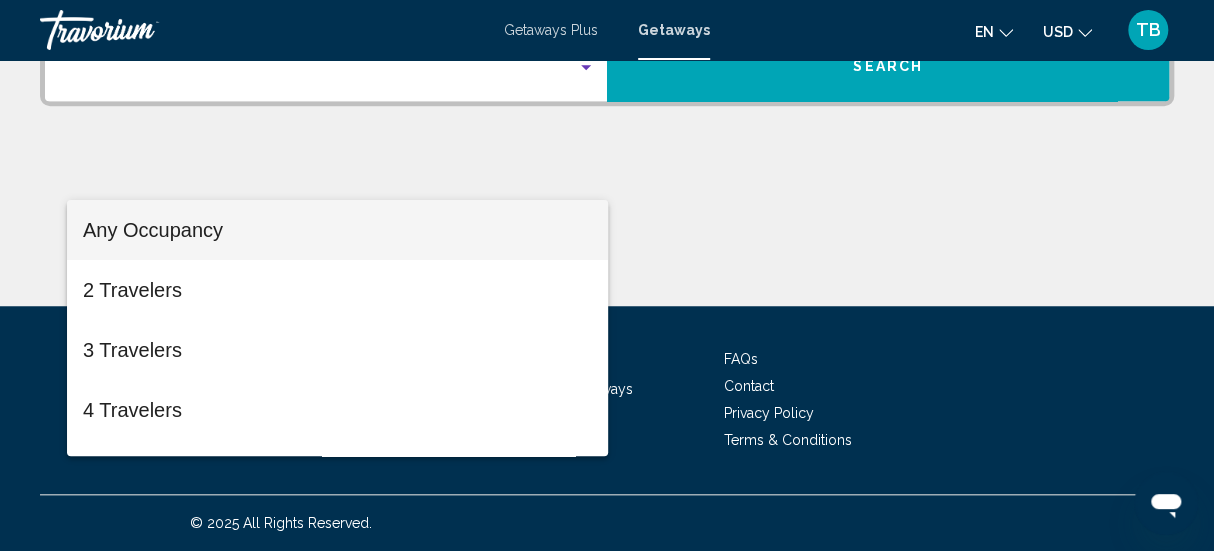 click at bounding box center (607, 275) 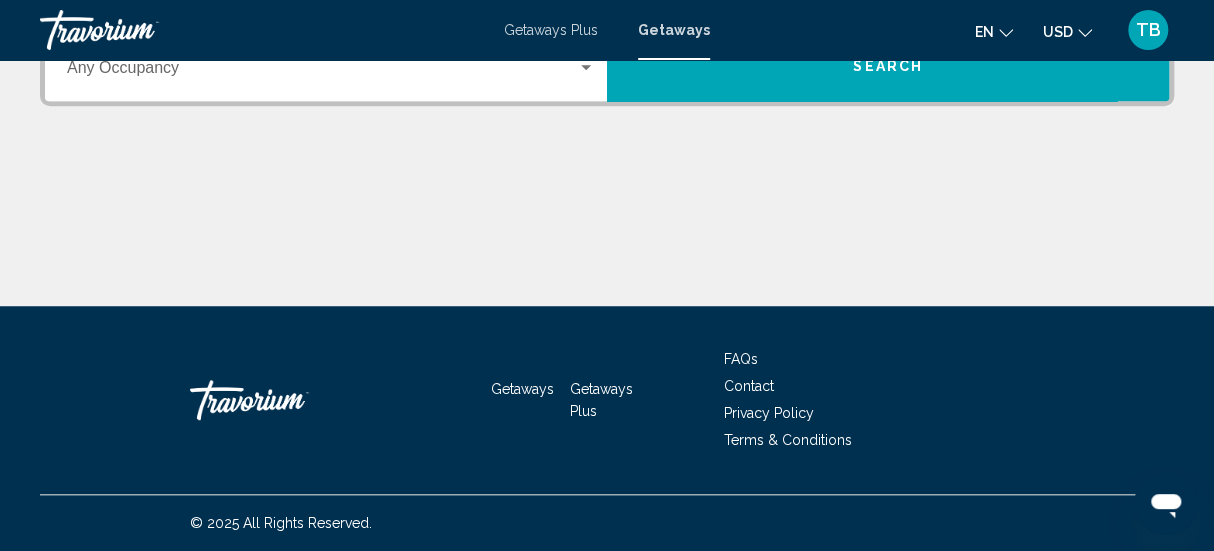 click on "Search" at bounding box center [888, 65] 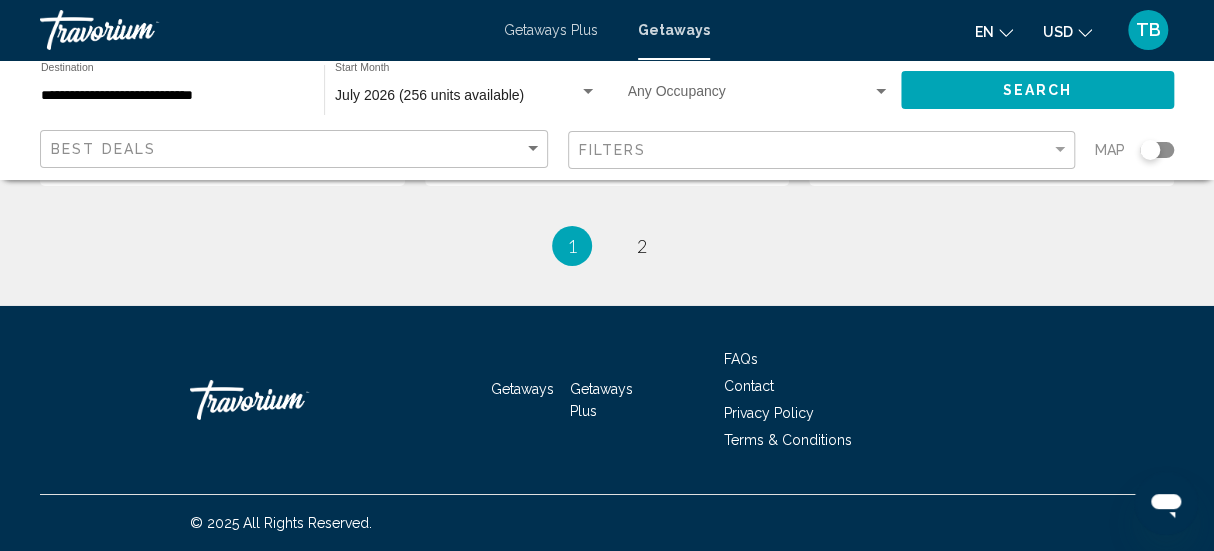 scroll, scrollTop: 3788, scrollLeft: 0, axis: vertical 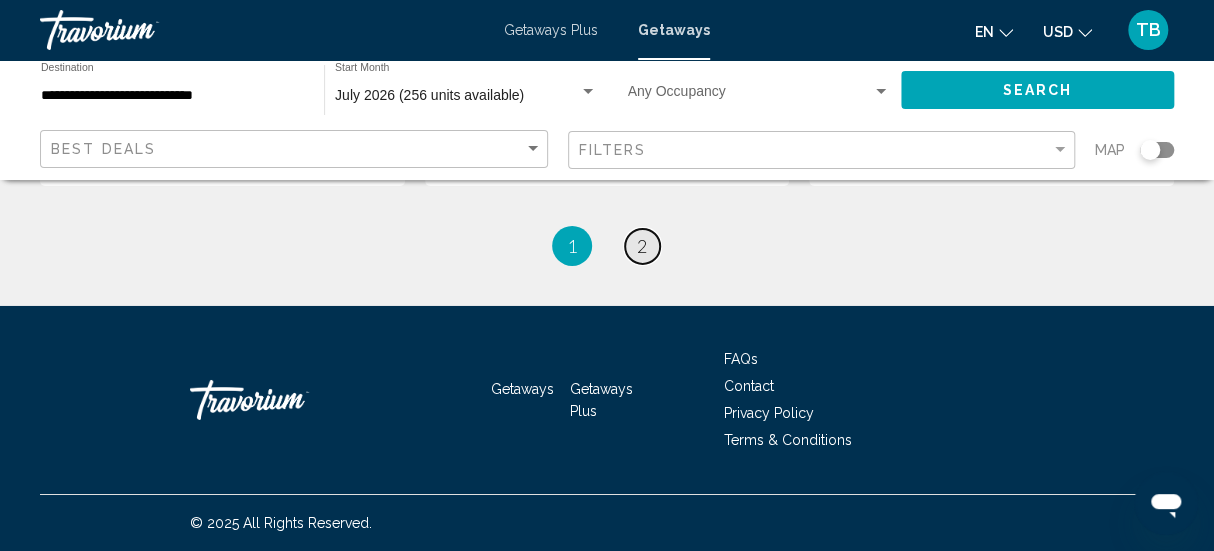 click on "2" at bounding box center (642, 246) 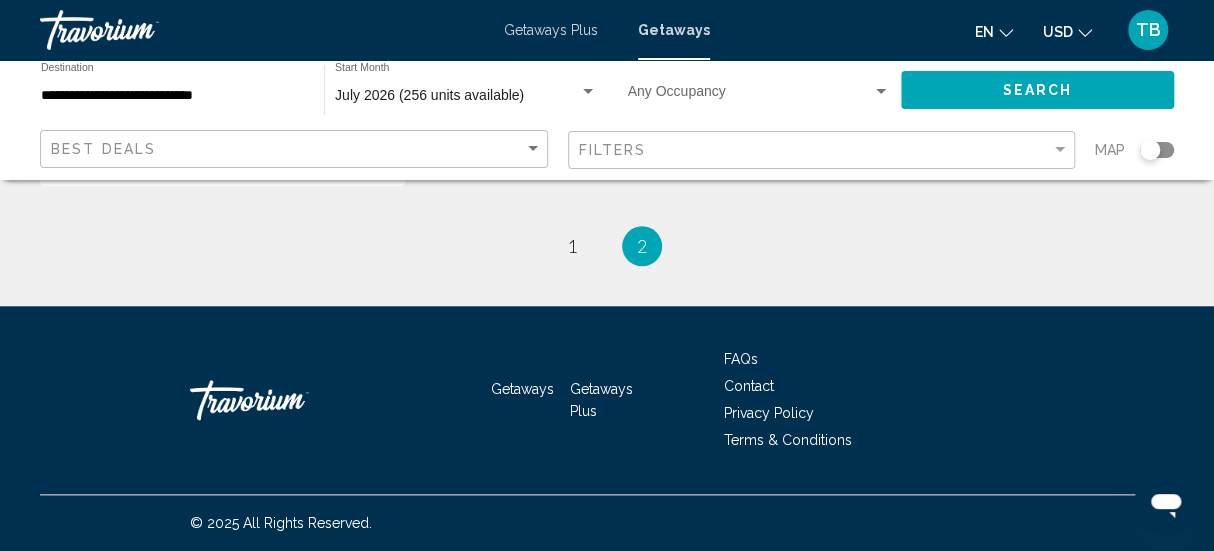 scroll, scrollTop: 1060, scrollLeft: 0, axis: vertical 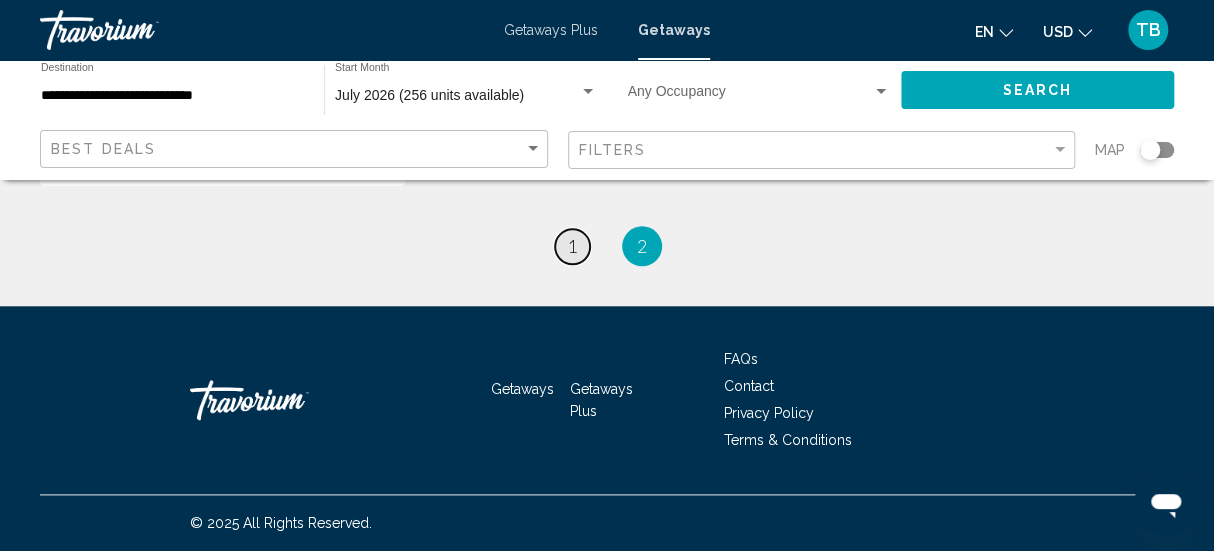 click on "page  1" at bounding box center (572, 246) 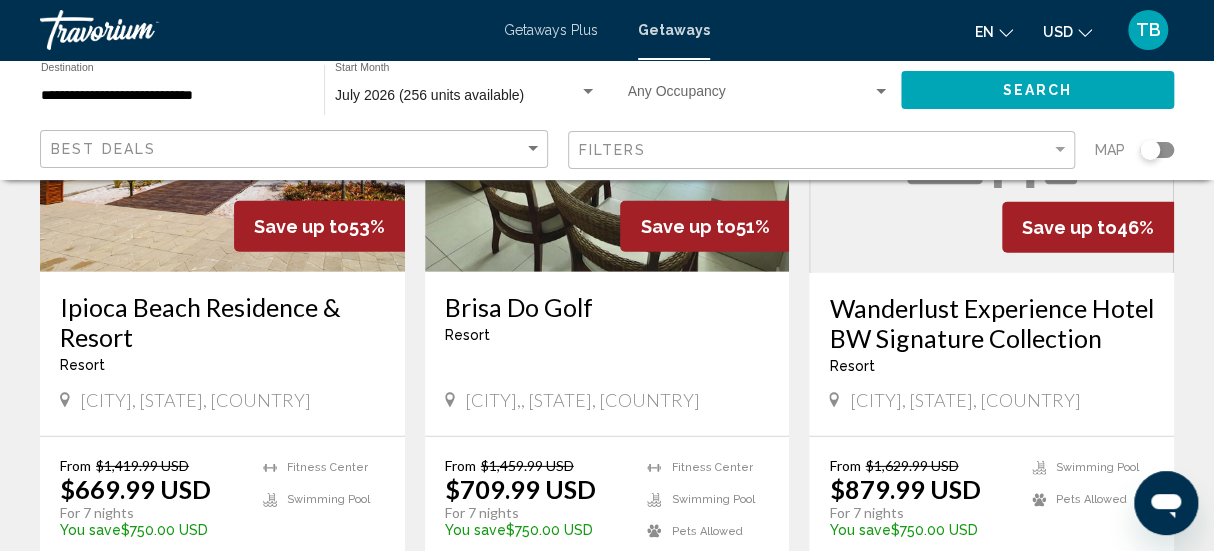 scroll, scrollTop: 2424, scrollLeft: 0, axis: vertical 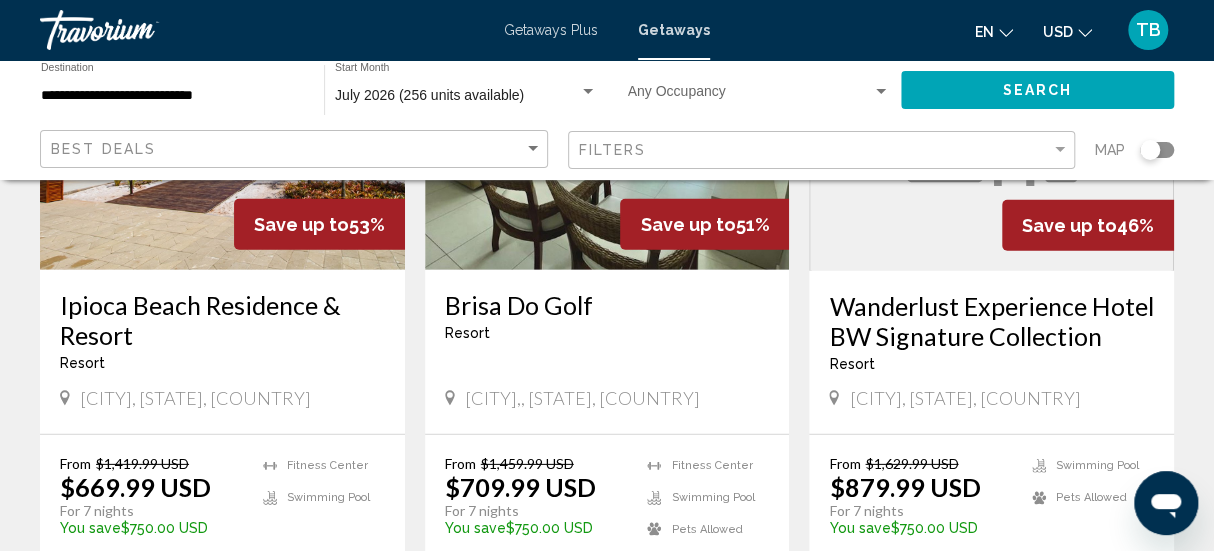 click 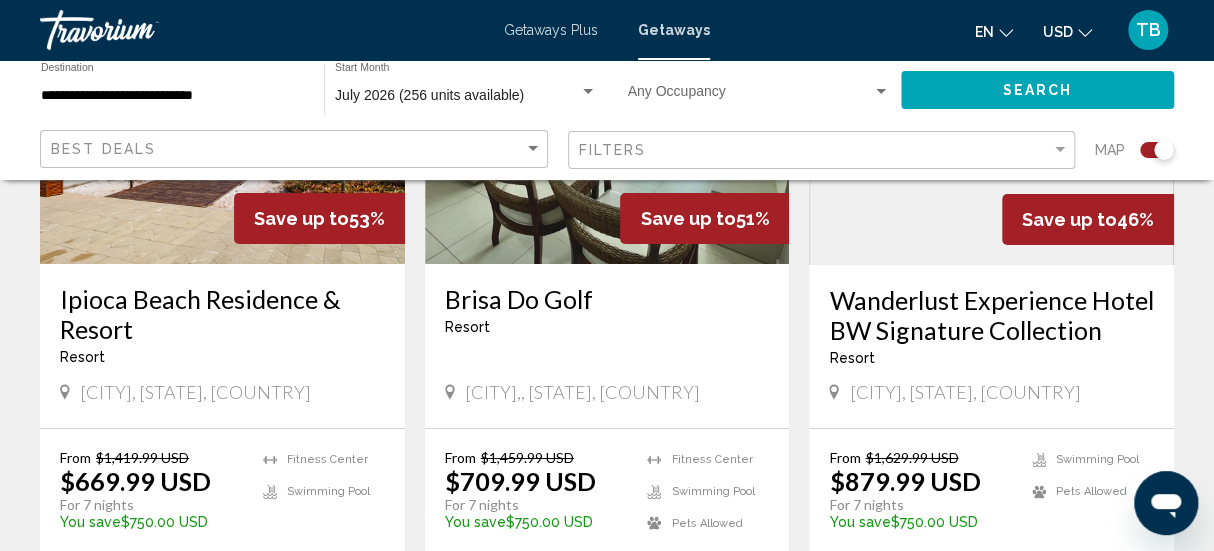 click 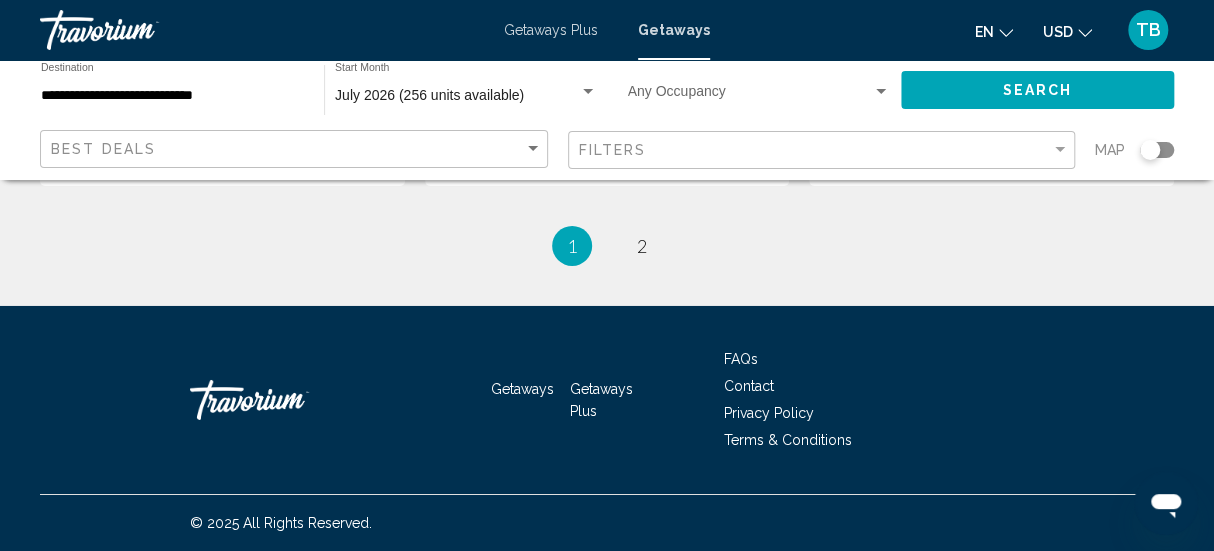 scroll, scrollTop: 2424, scrollLeft: 0, axis: vertical 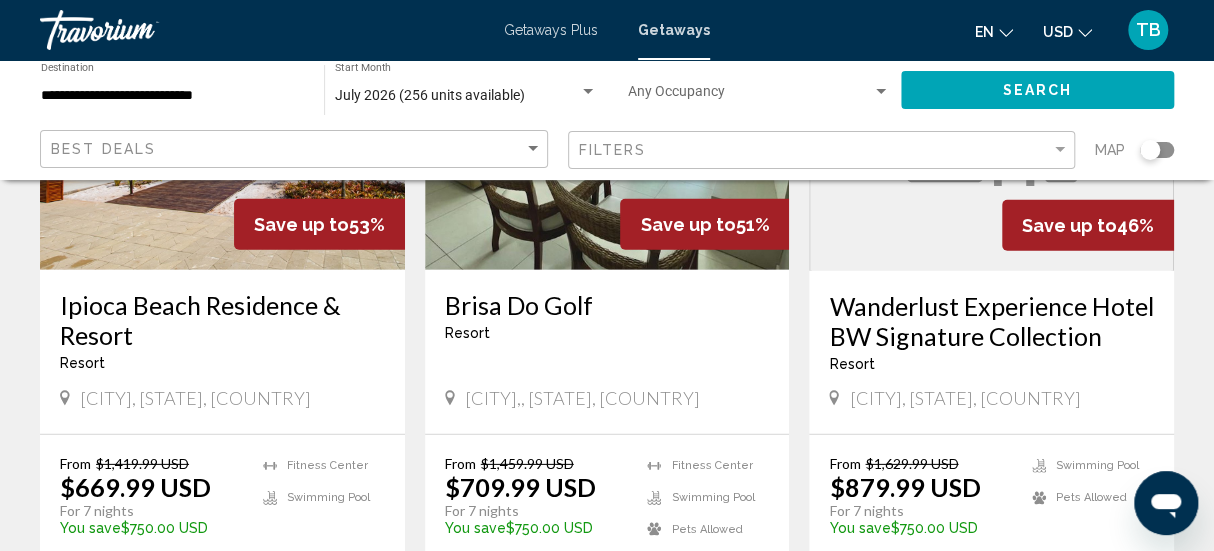 drag, startPoint x: 1136, startPoint y: 180, endPoint x: 1159, endPoint y: 180, distance: 23 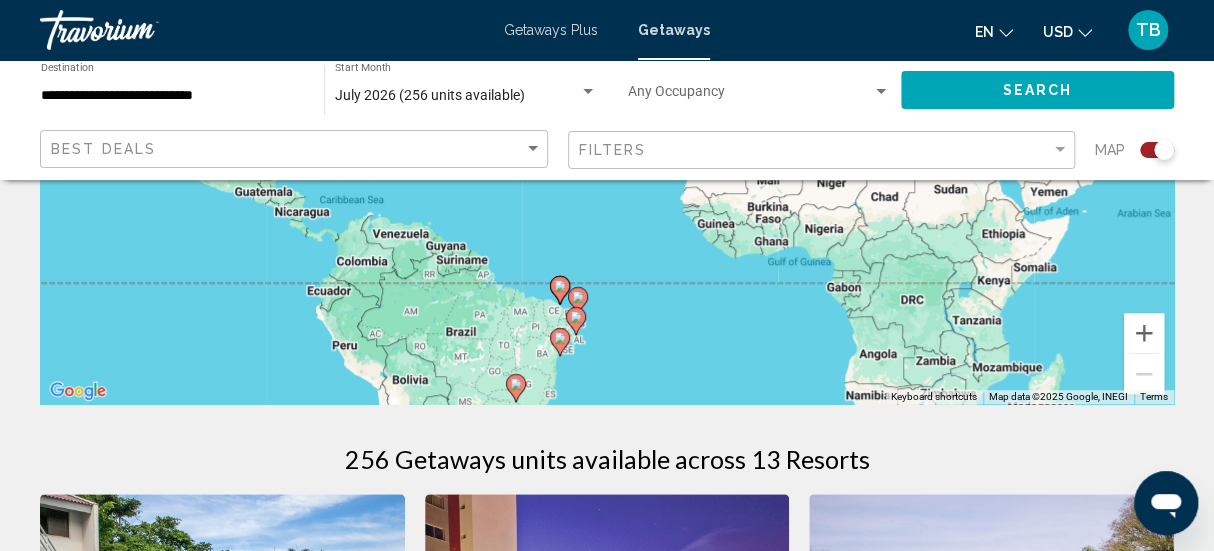 scroll, scrollTop: 454, scrollLeft: 0, axis: vertical 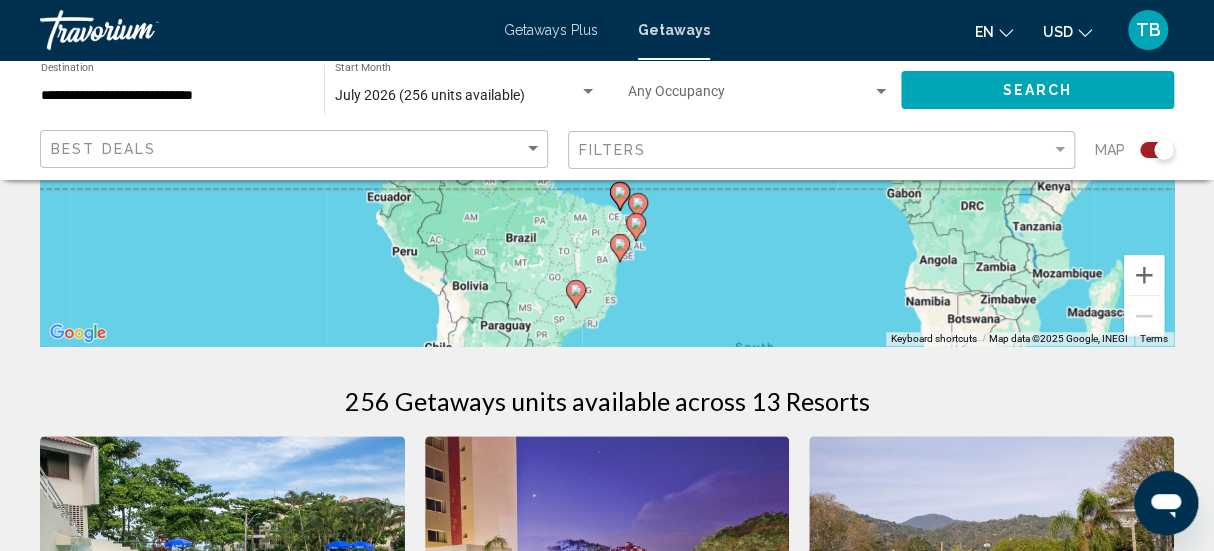 drag, startPoint x: 529, startPoint y: 365, endPoint x: 590, endPoint y: 326, distance: 72.40166 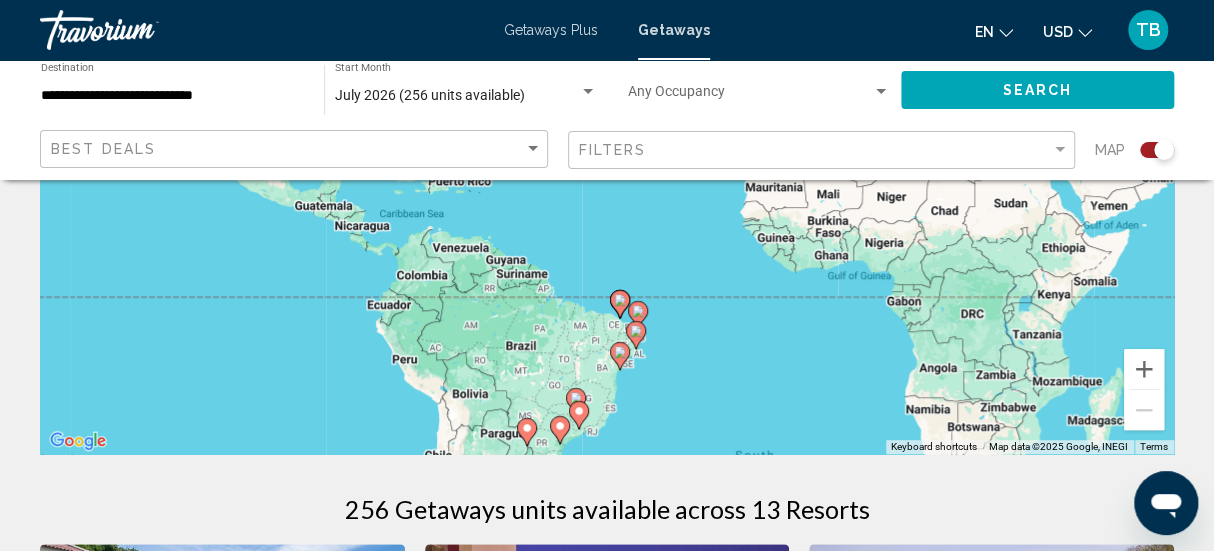 scroll, scrollTop: 302, scrollLeft: 0, axis: vertical 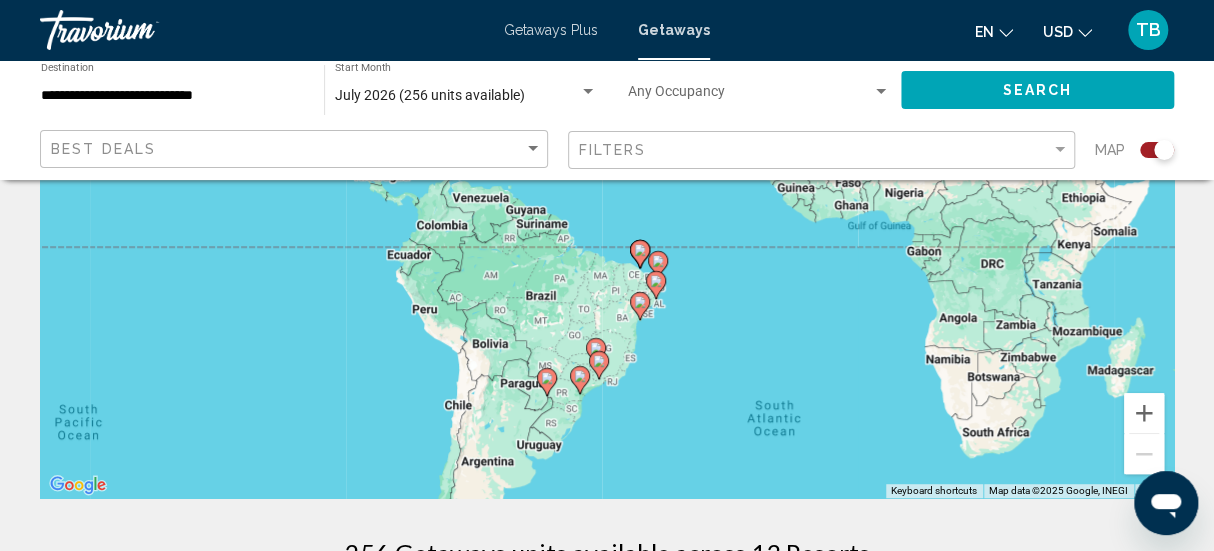 drag, startPoint x: 584, startPoint y: 441, endPoint x: 604, endPoint y: 345, distance: 98.0612 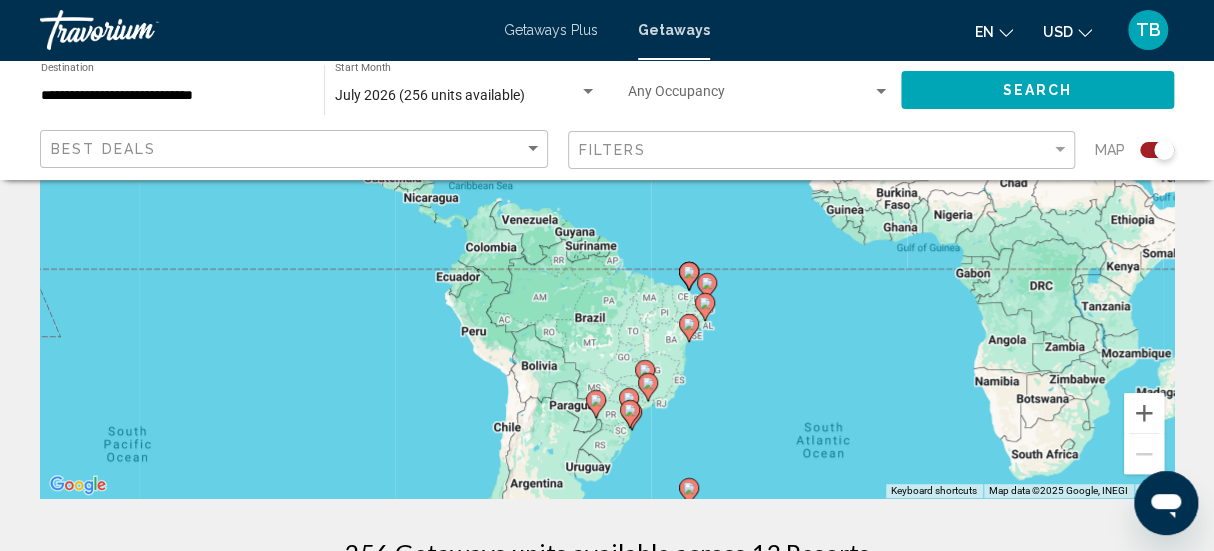 drag, startPoint x: 619, startPoint y: 386, endPoint x: 669, endPoint y: 410, distance: 55.461697 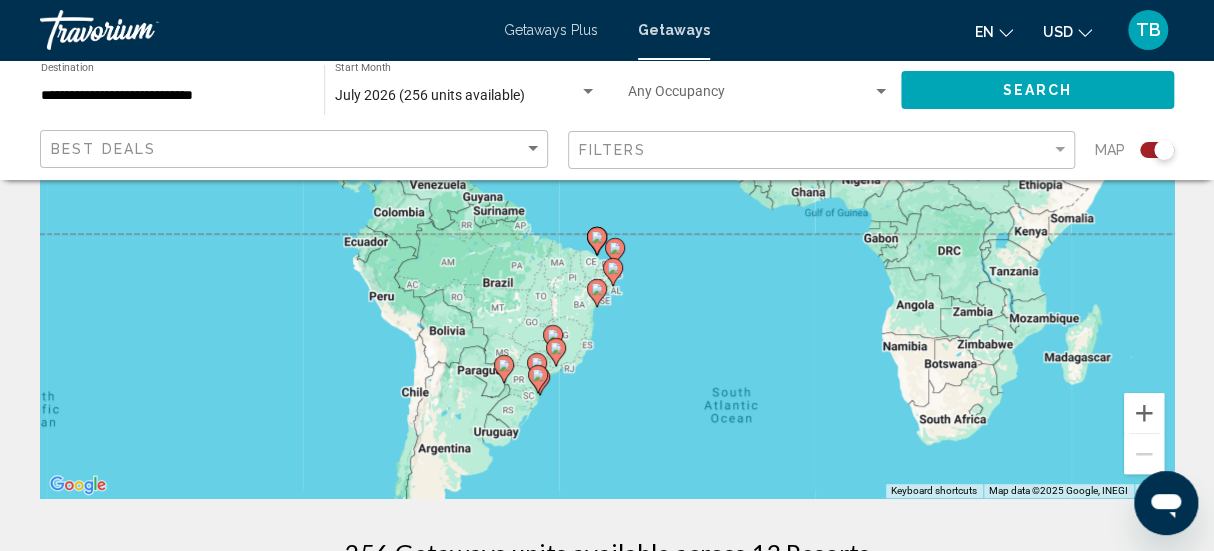 drag, startPoint x: 634, startPoint y: 332, endPoint x: 542, endPoint y: 302, distance: 96.76776 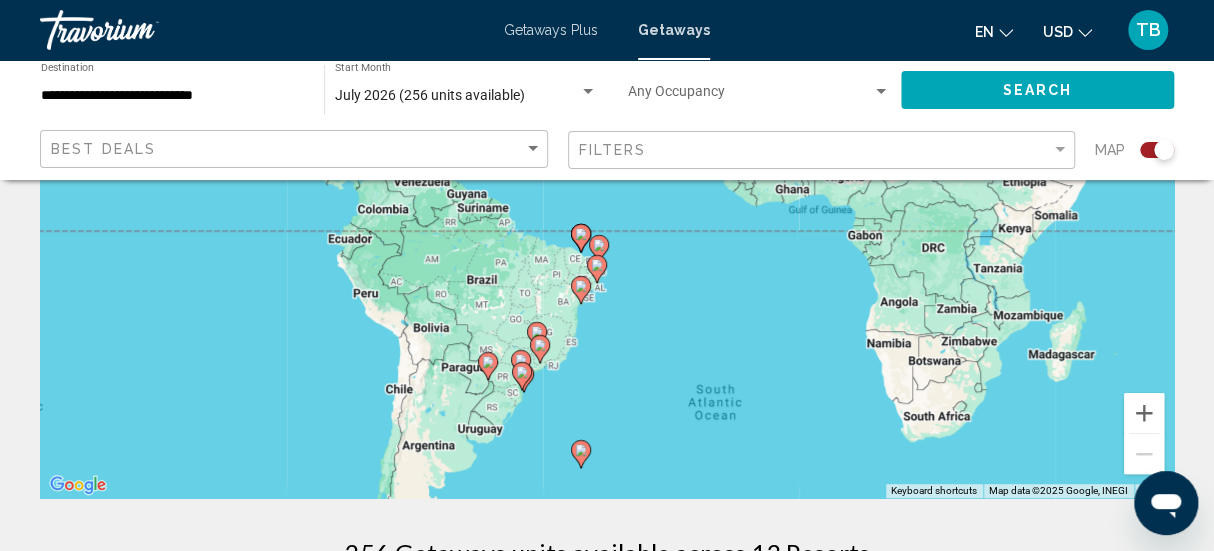 drag, startPoint x: 585, startPoint y: 378, endPoint x: 572, endPoint y: 377, distance: 13.038404 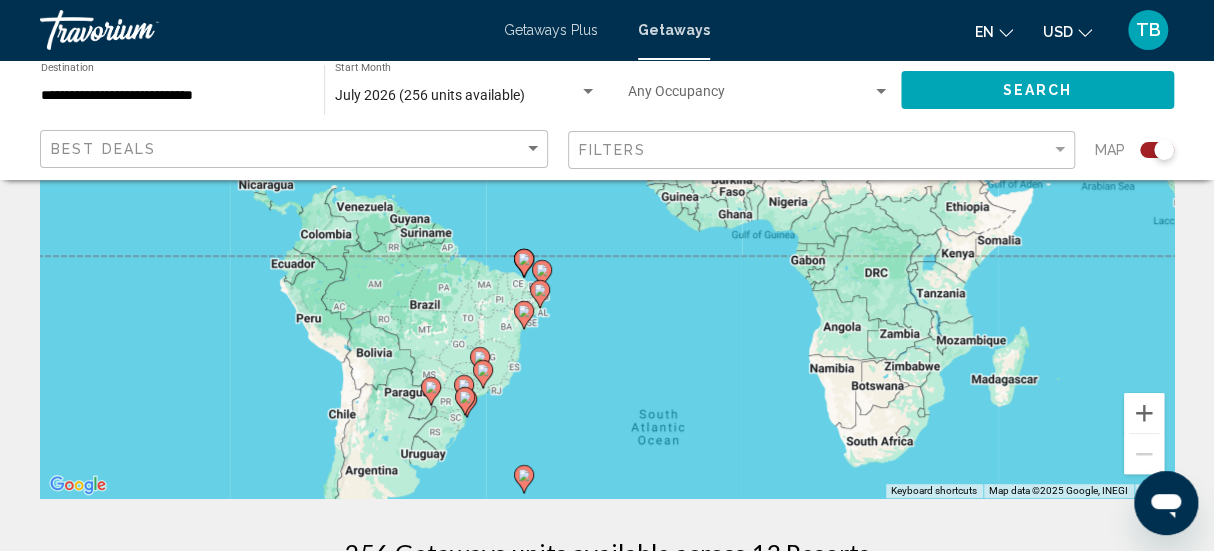 drag, startPoint x: 594, startPoint y: 370, endPoint x: 532, endPoint y: 397, distance: 67.62396 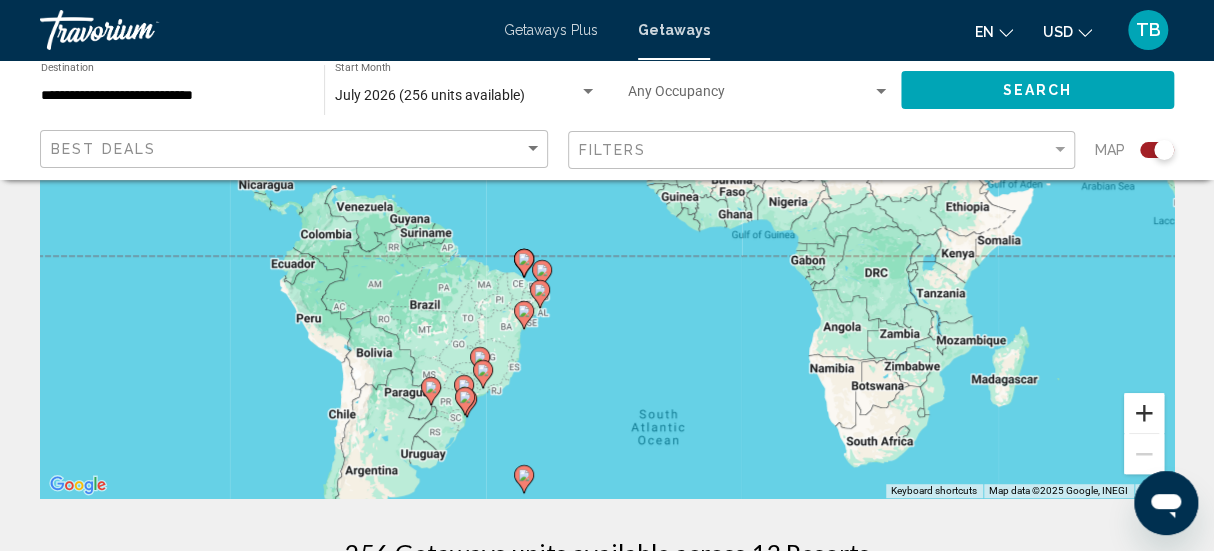click at bounding box center (1144, 413) 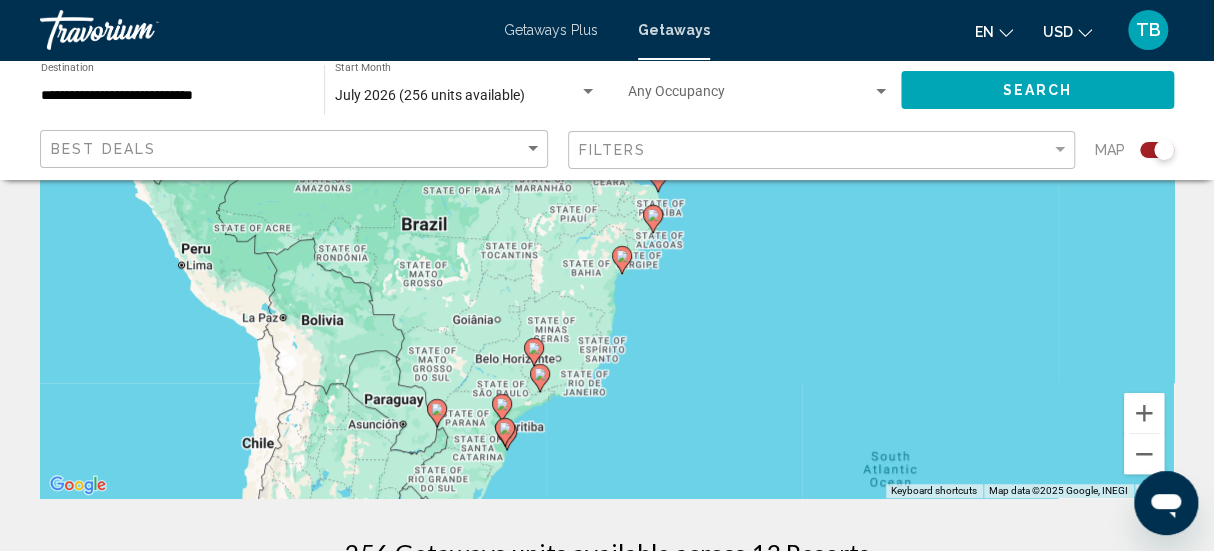 drag, startPoint x: 688, startPoint y: 477, endPoint x: 870, endPoint y: 287, distance: 263.10455 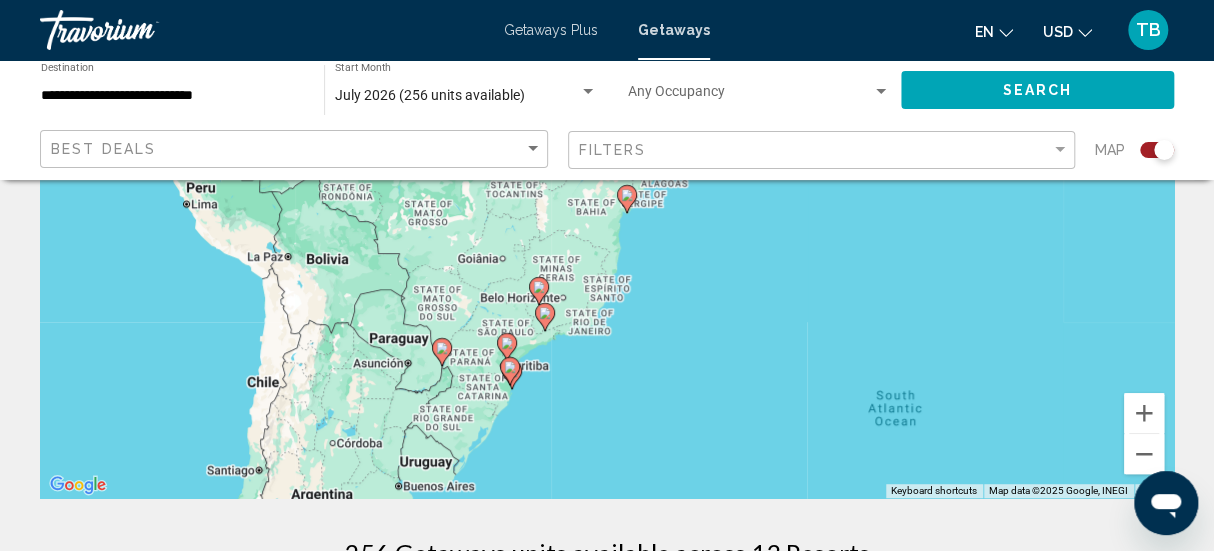 drag, startPoint x: 609, startPoint y: 453, endPoint x: 613, endPoint y: 390, distance: 63.126858 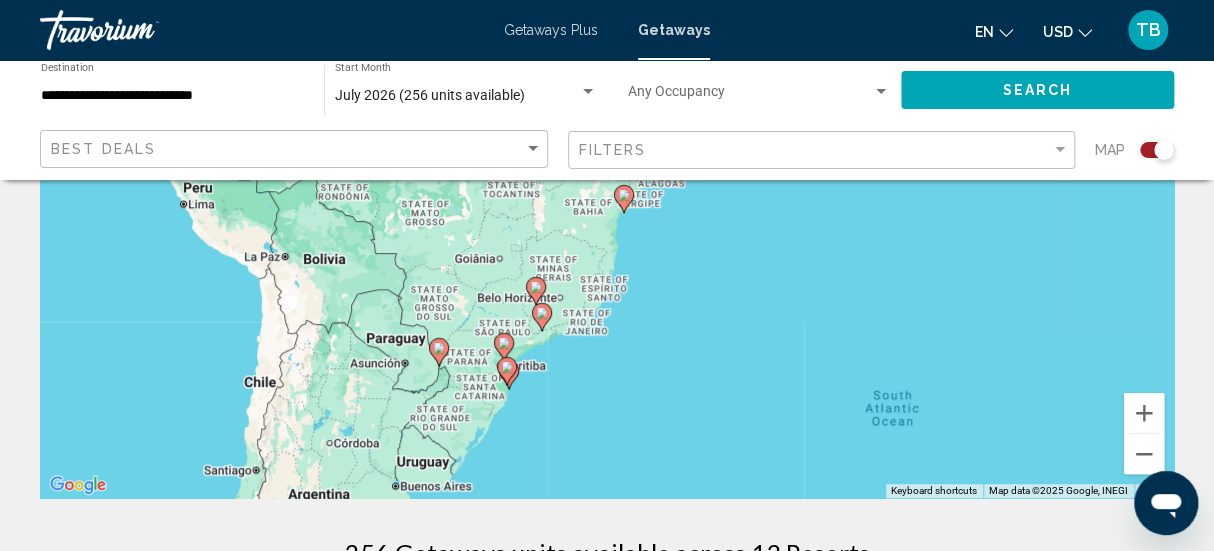 click 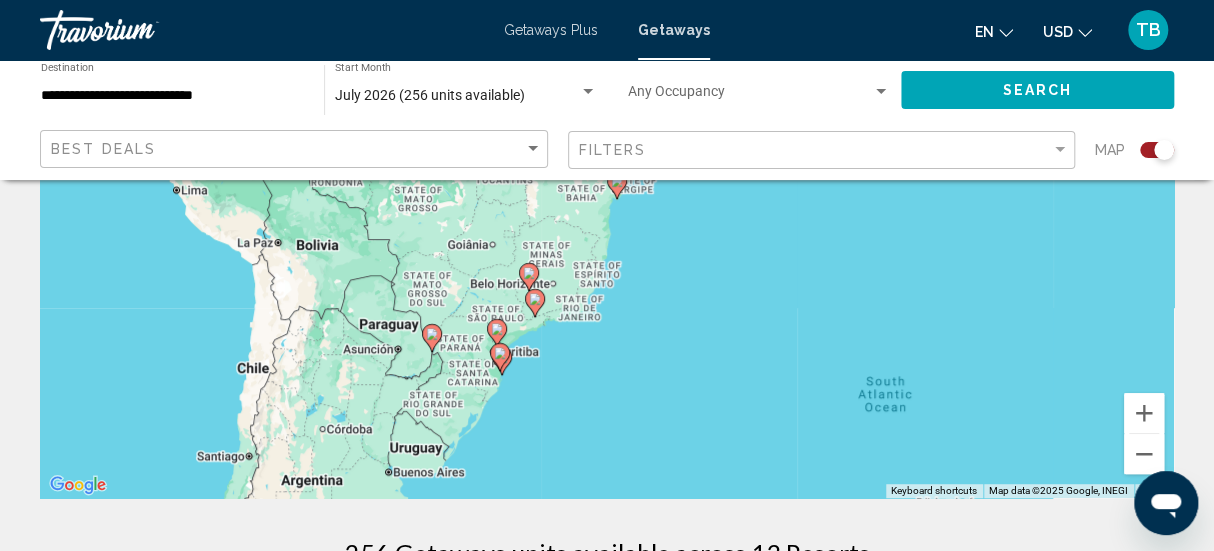 drag, startPoint x: 593, startPoint y: 367, endPoint x: 539, endPoint y: 350, distance: 56.61272 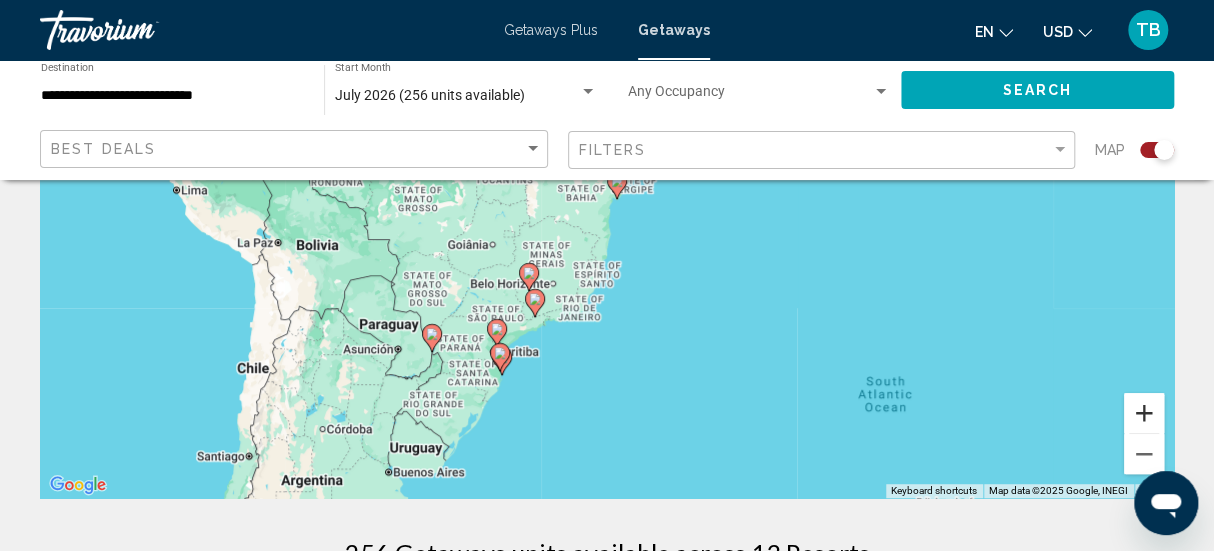 click at bounding box center (1144, 413) 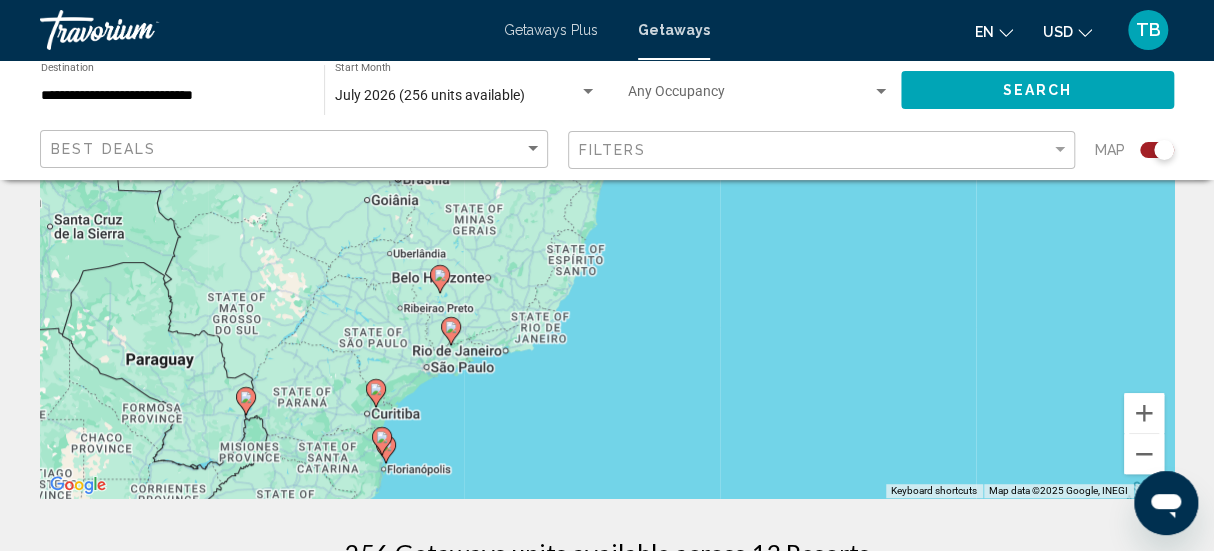 drag, startPoint x: 888, startPoint y: 514, endPoint x: 875, endPoint y: 420, distance: 94.89468 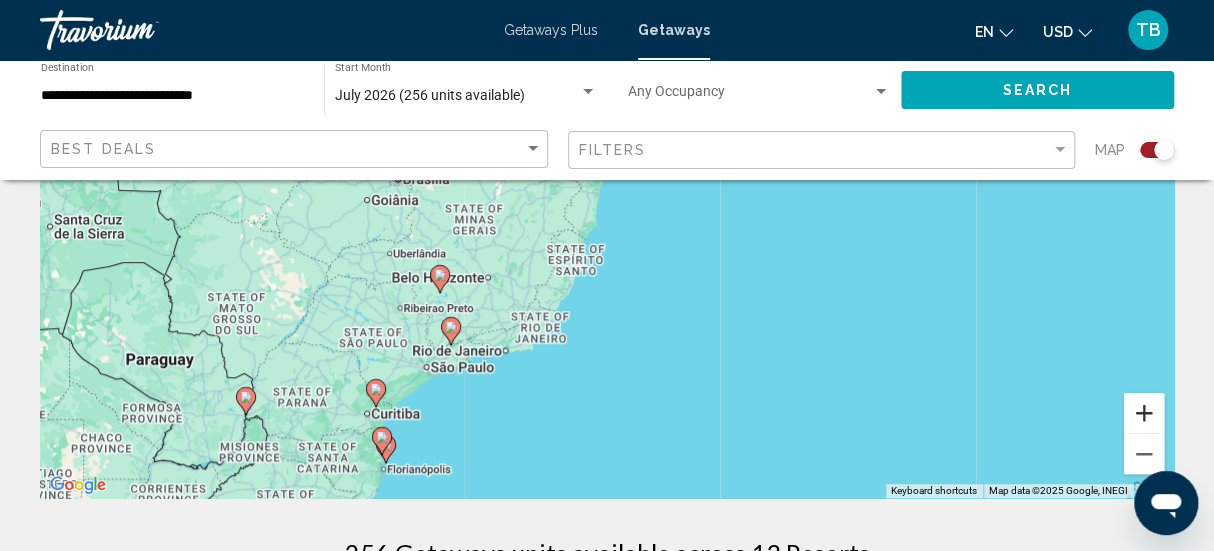 click at bounding box center [1144, 413] 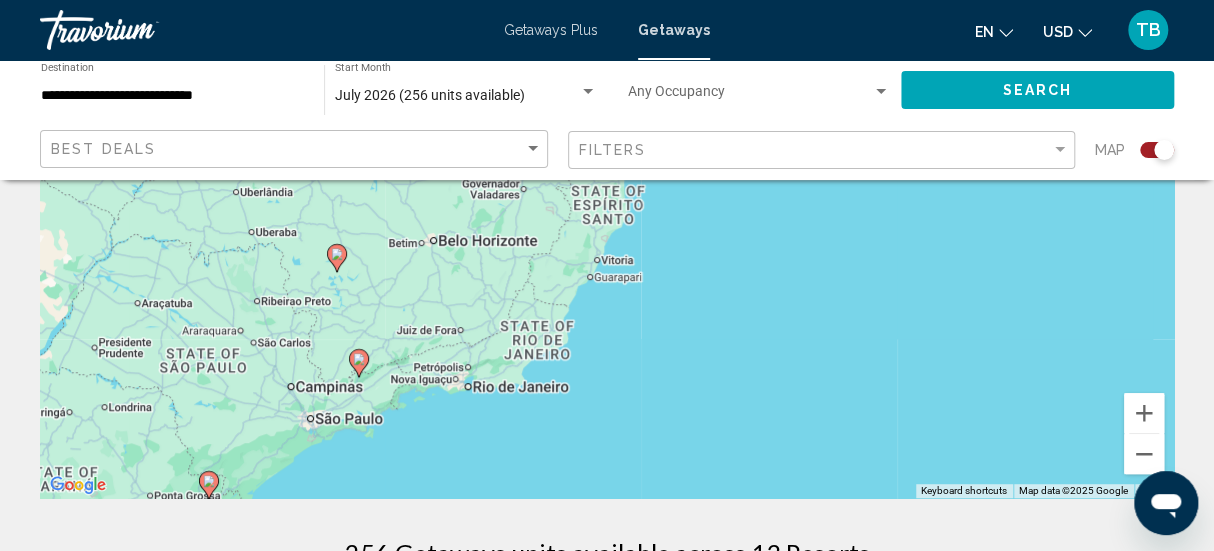 drag, startPoint x: 671, startPoint y: 483, endPoint x: 770, endPoint y: 365, distance: 154.02922 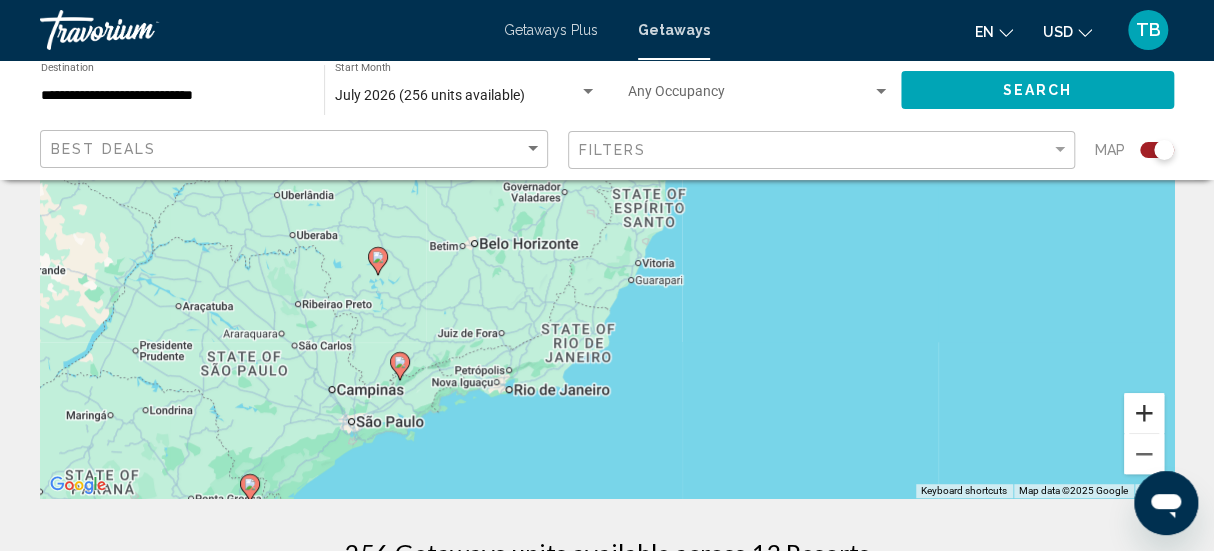 click at bounding box center (1144, 413) 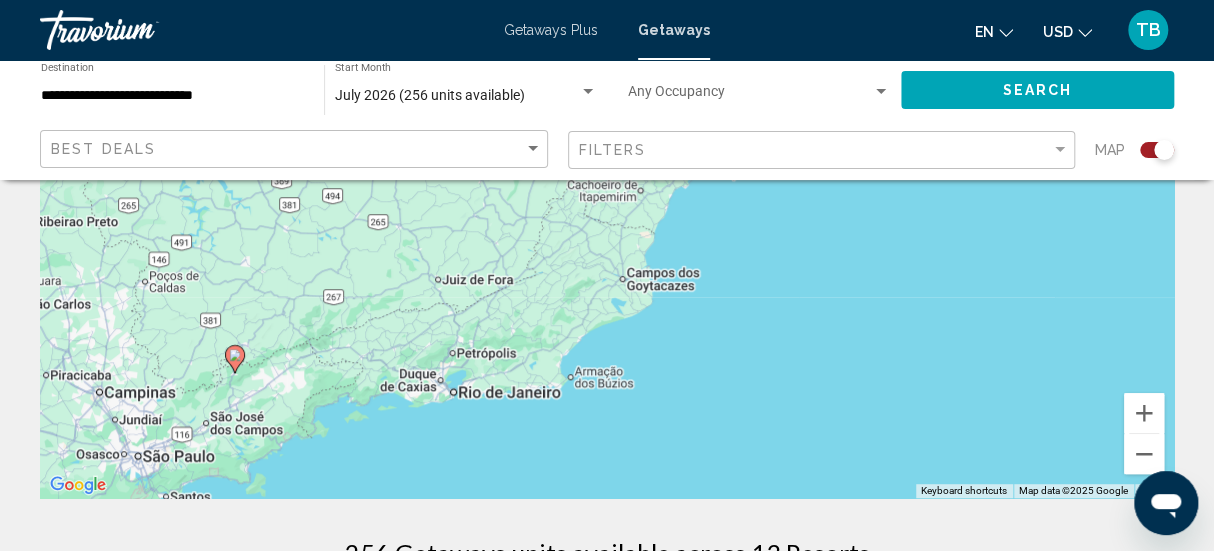 drag, startPoint x: 860, startPoint y: 502, endPoint x: 898, endPoint y: 346, distance: 160.56151 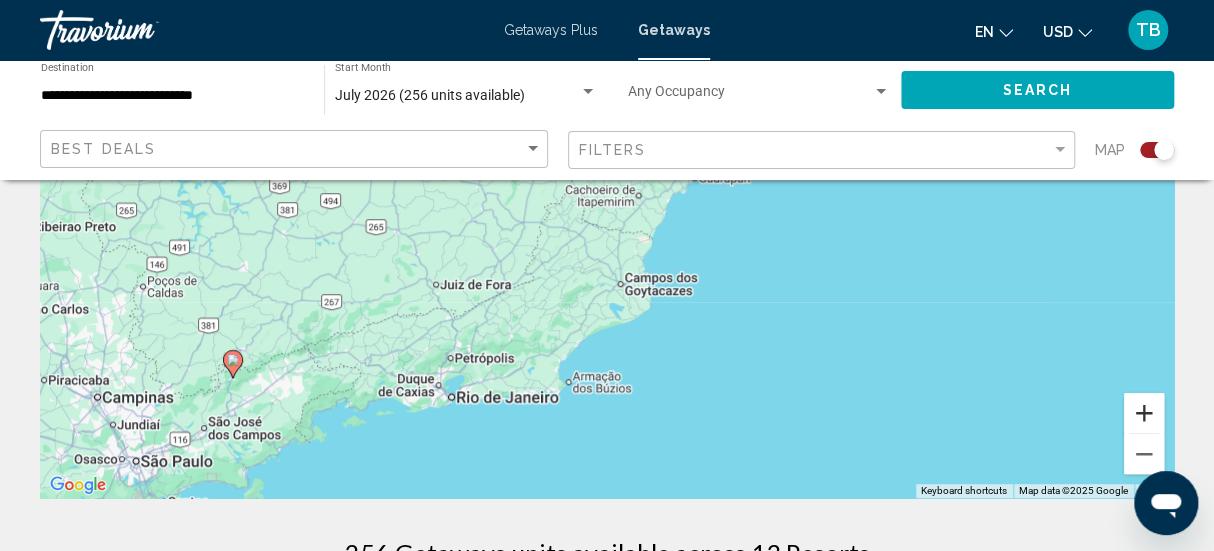click at bounding box center (1144, 413) 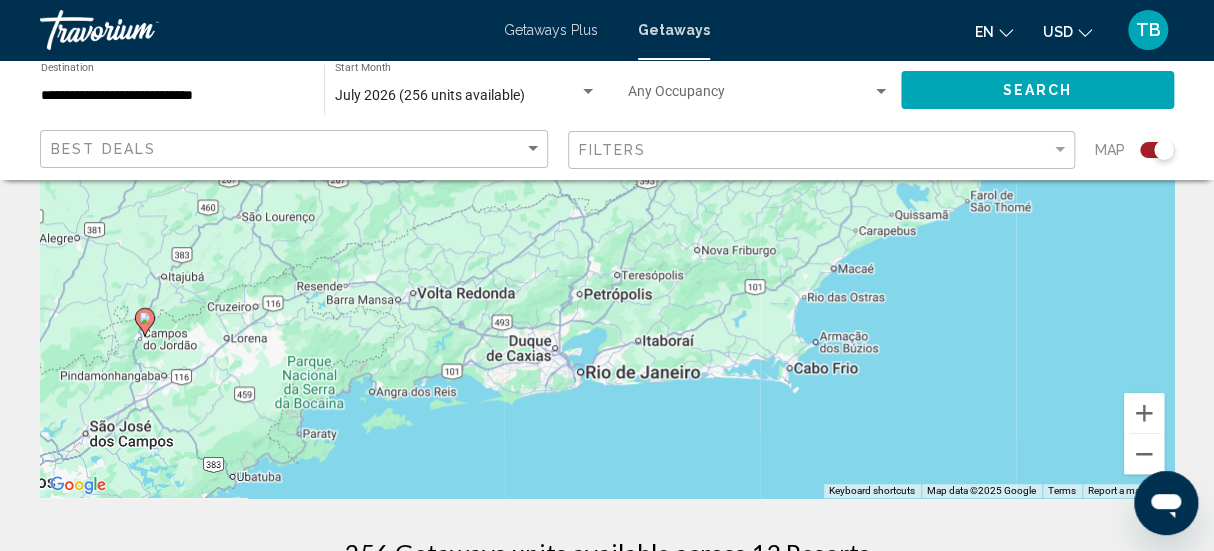 drag, startPoint x: 559, startPoint y: 477, endPoint x: 824, endPoint y: 258, distance: 343.78192 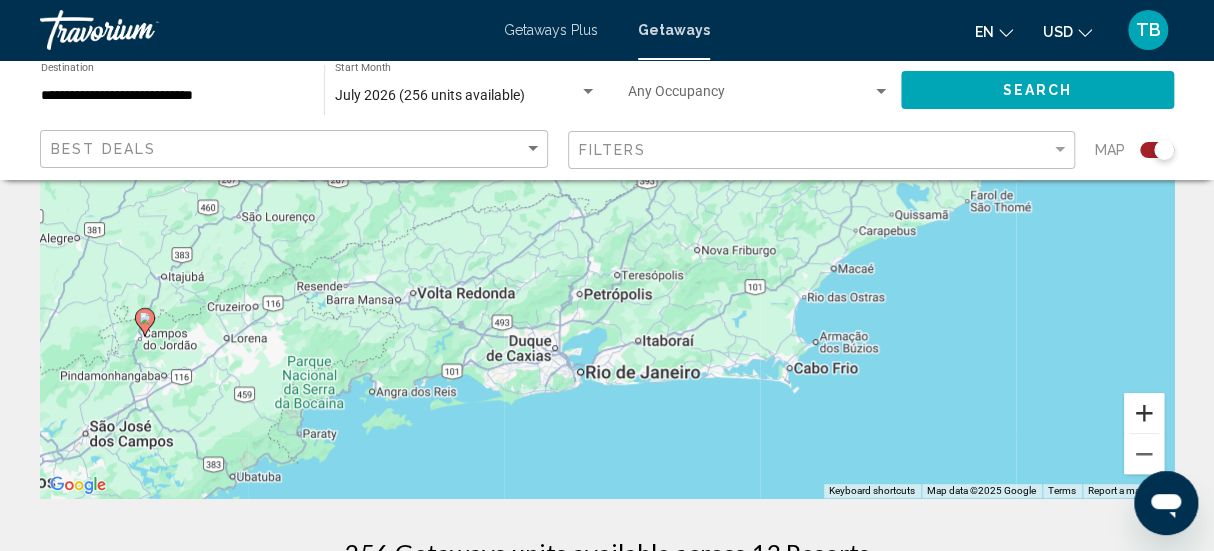 click at bounding box center [1144, 413] 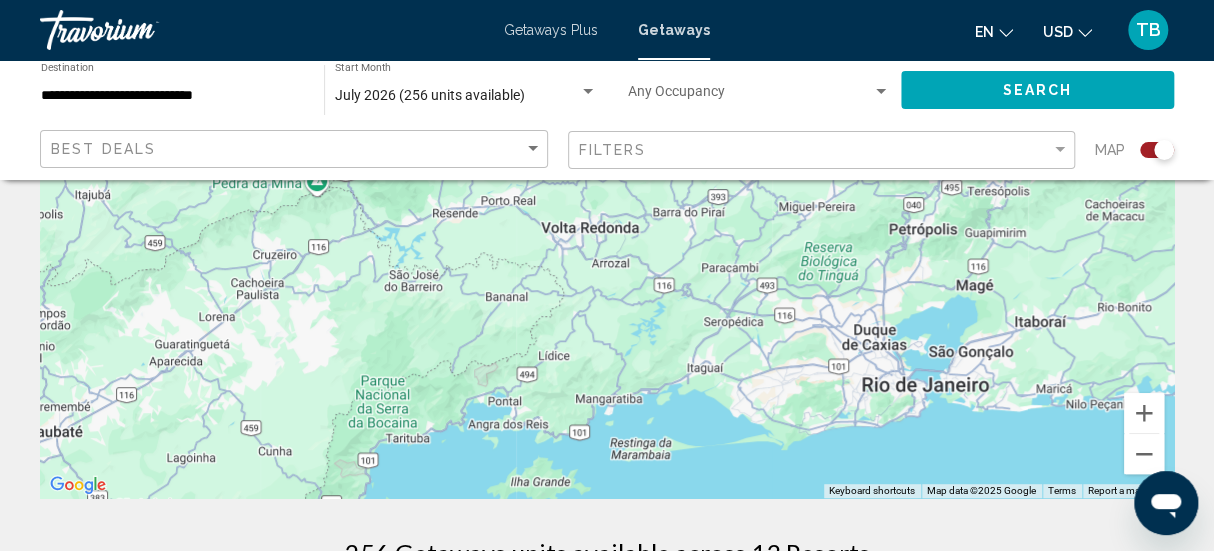 drag, startPoint x: 859, startPoint y: 493, endPoint x: 1233, endPoint y: 332, distance: 407.18176 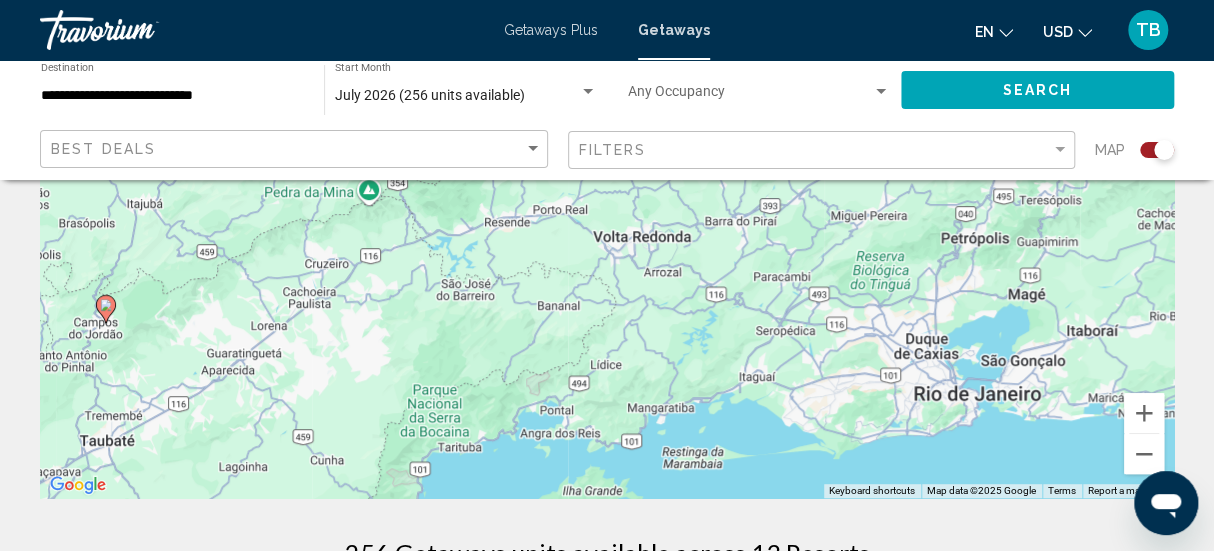 drag, startPoint x: 479, startPoint y: 412, endPoint x: 533, endPoint y: 424, distance: 55.31727 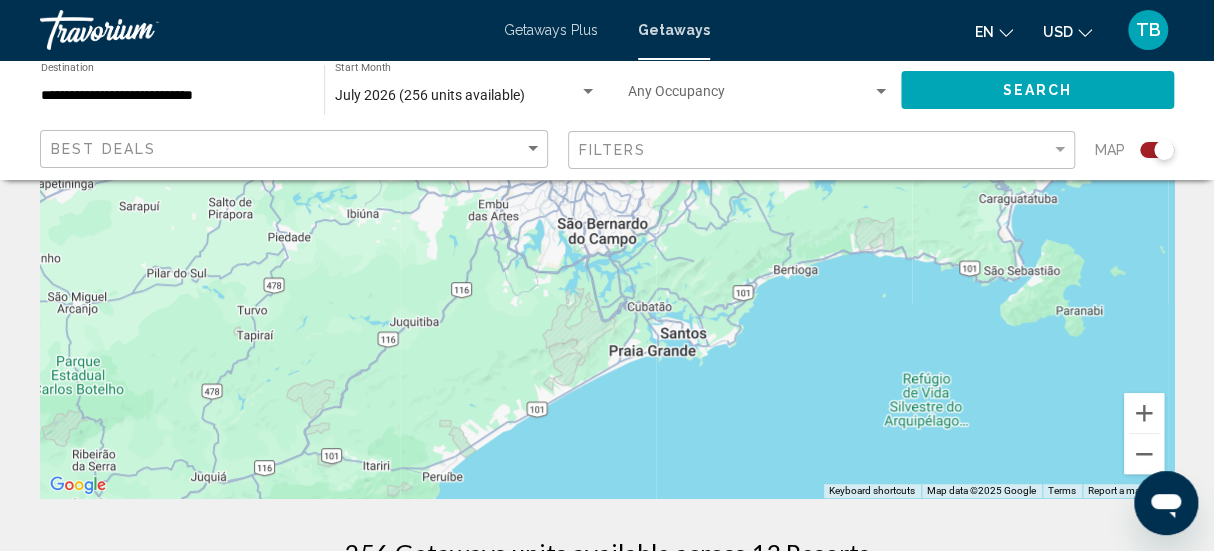 drag, startPoint x: 388, startPoint y: 419, endPoint x: 1192, endPoint y: -51, distance: 931.29803 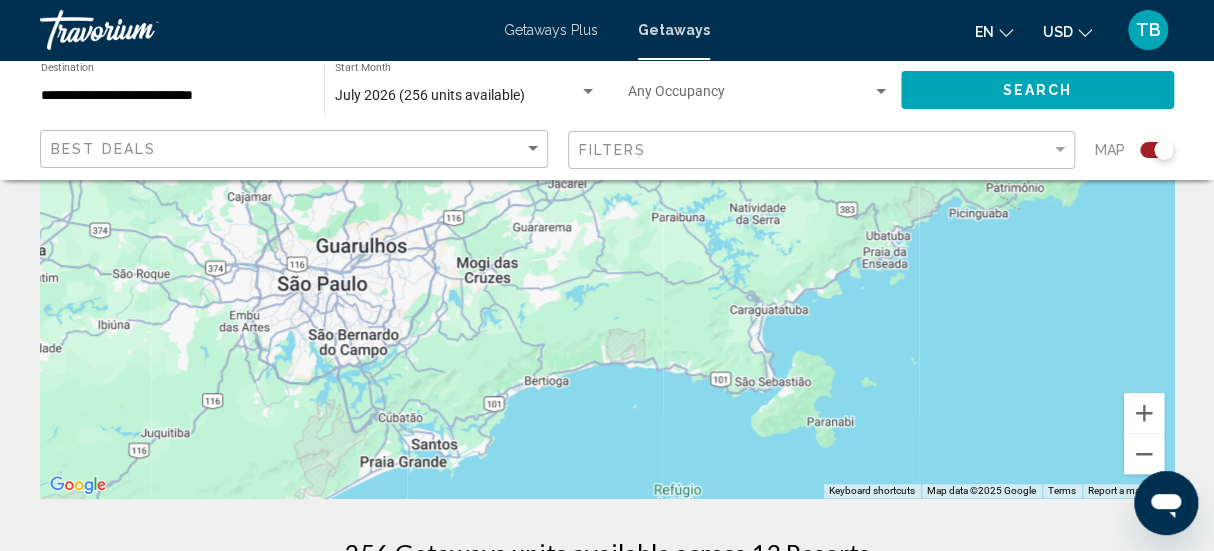 drag, startPoint x: 439, startPoint y: 354, endPoint x: 192, endPoint y: 465, distance: 270.79514 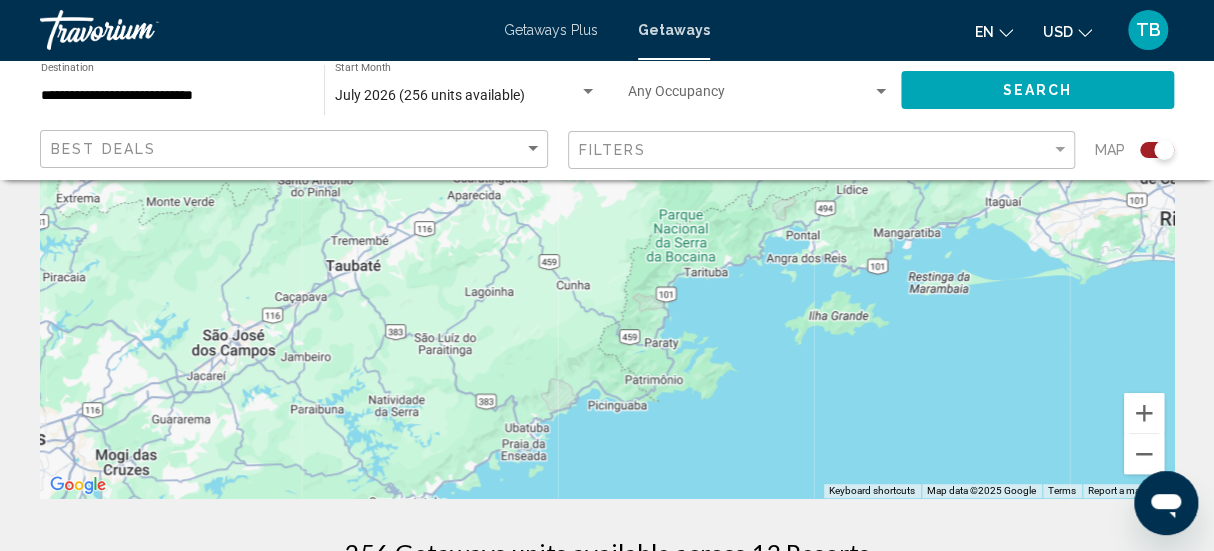 drag, startPoint x: 408, startPoint y: 348, endPoint x: 47, endPoint y: 542, distance: 409.82556 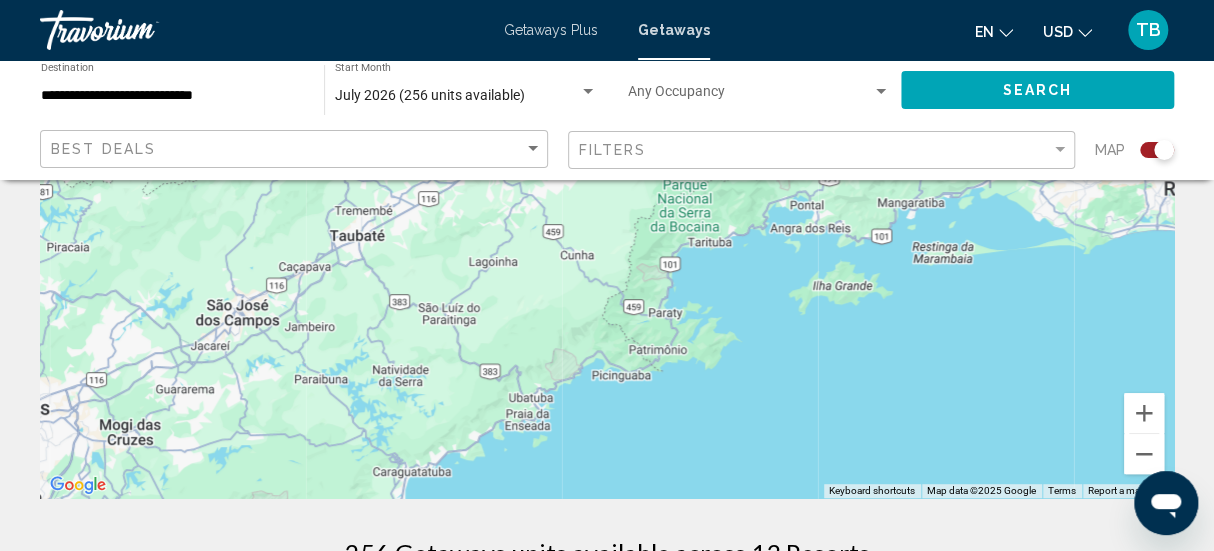 drag, startPoint x: 1019, startPoint y: 379, endPoint x: 1008, endPoint y: 339, distance: 41.484936 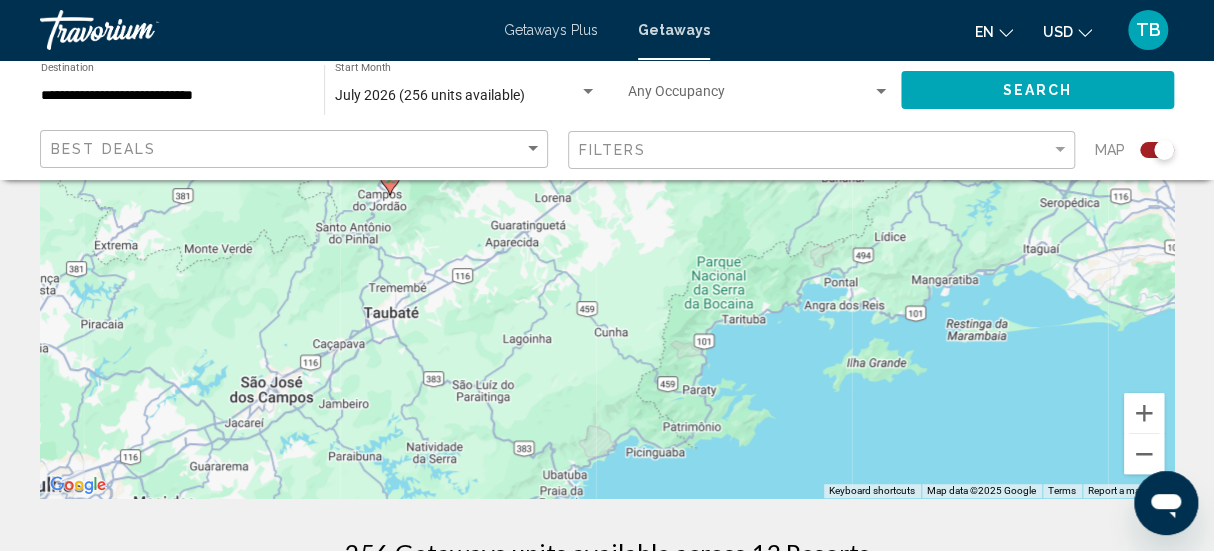drag, startPoint x: 416, startPoint y: 433, endPoint x: 467, endPoint y: 521, distance: 101.71037 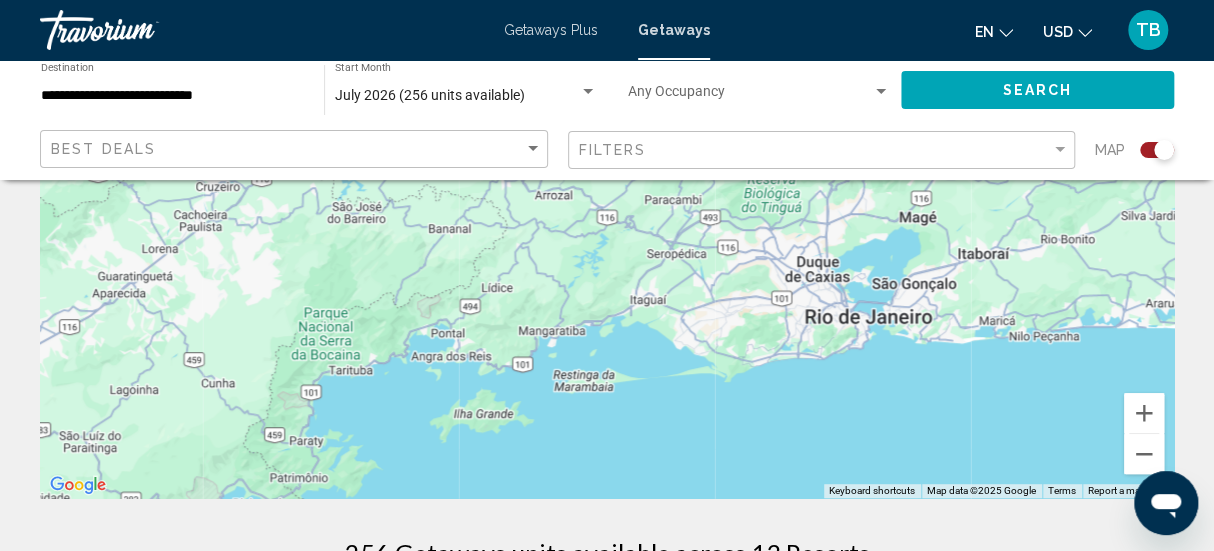 drag, startPoint x: 1101, startPoint y: 295, endPoint x: 708, endPoint y: 350, distance: 396.82993 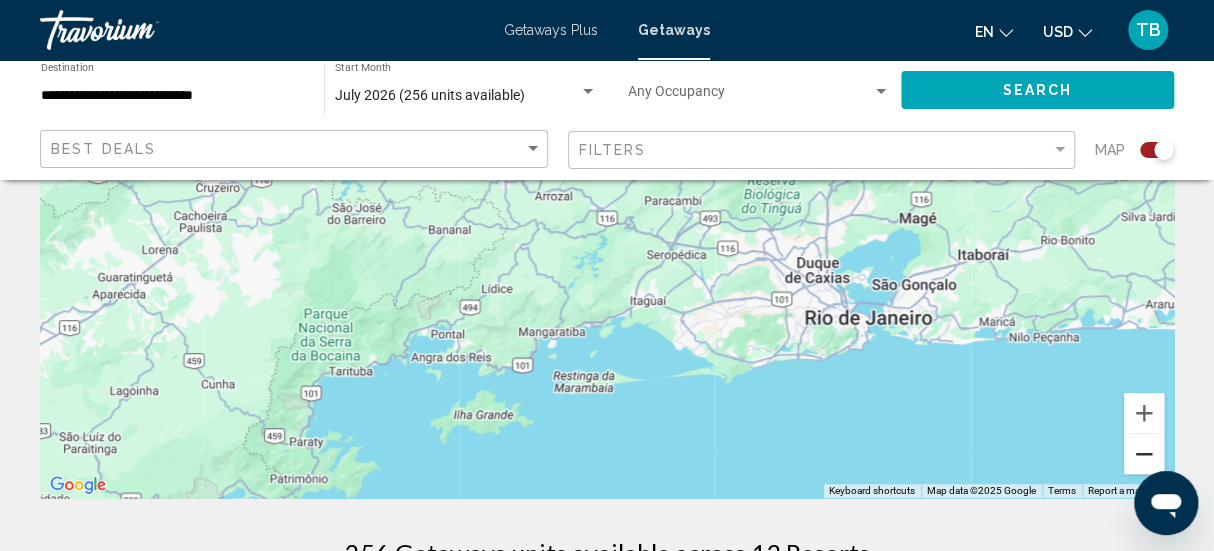 click at bounding box center (1144, 454) 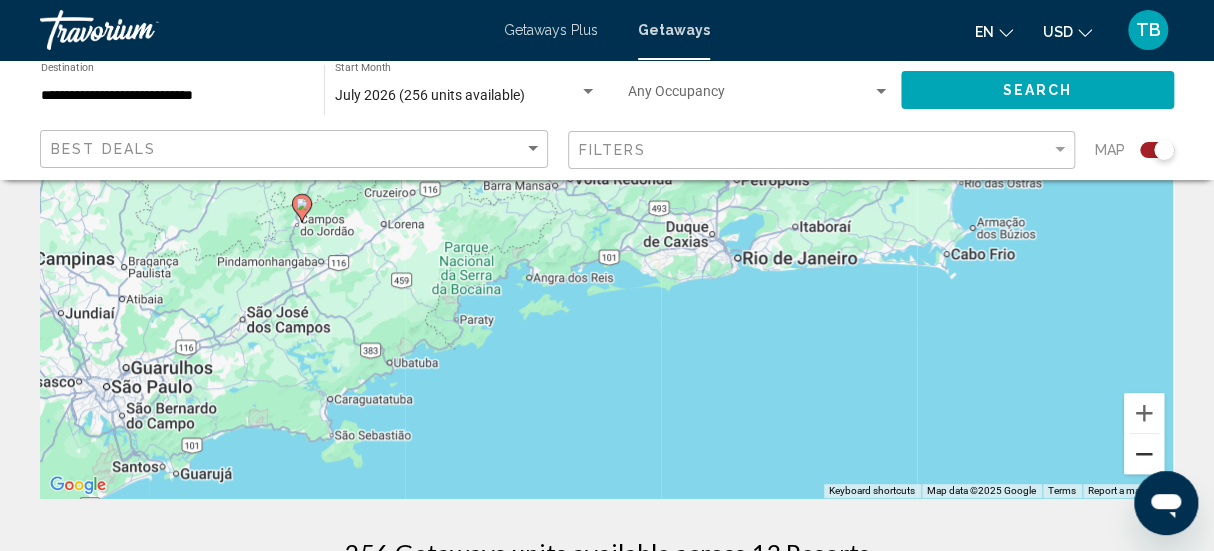 click at bounding box center (1144, 454) 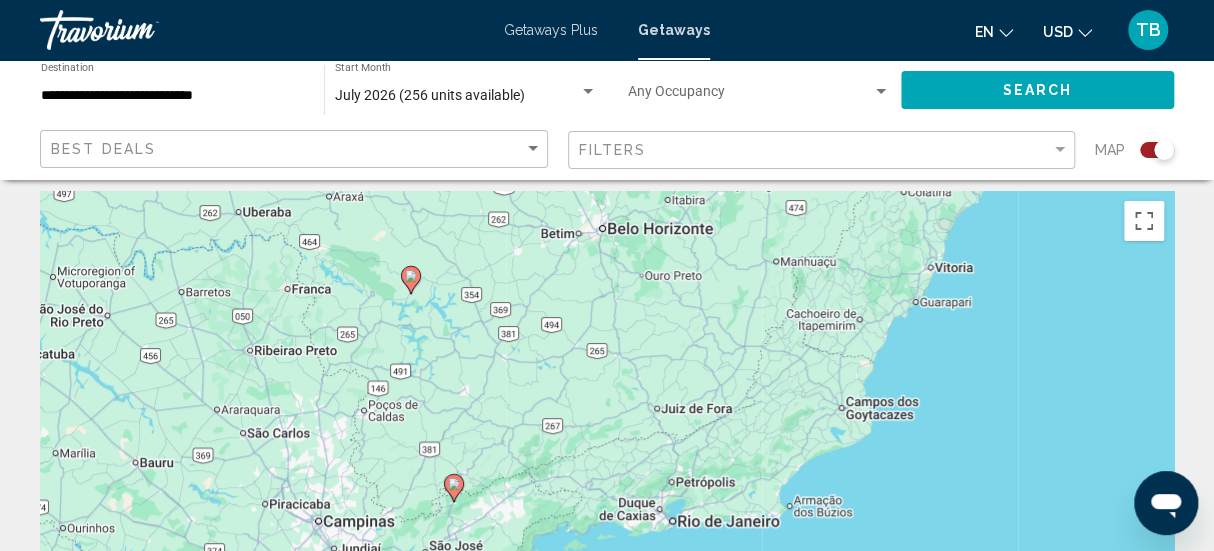 scroll, scrollTop: 0, scrollLeft: 0, axis: both 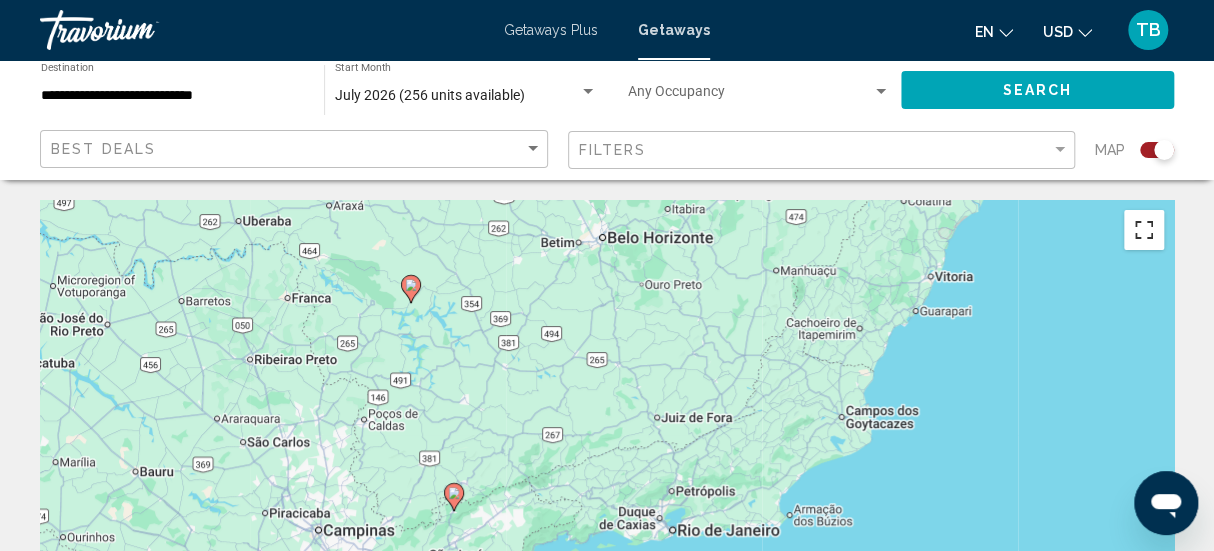 click at bounding box center (1144, 230) 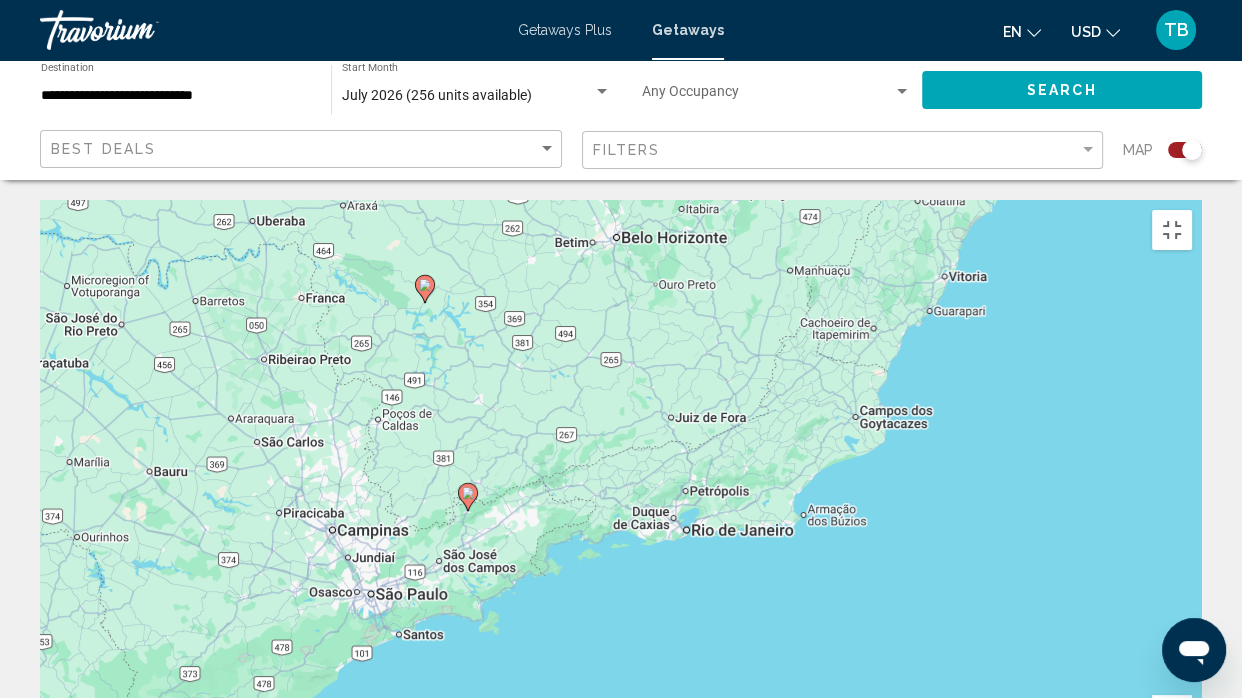 click at bounding box center [1172, 715] 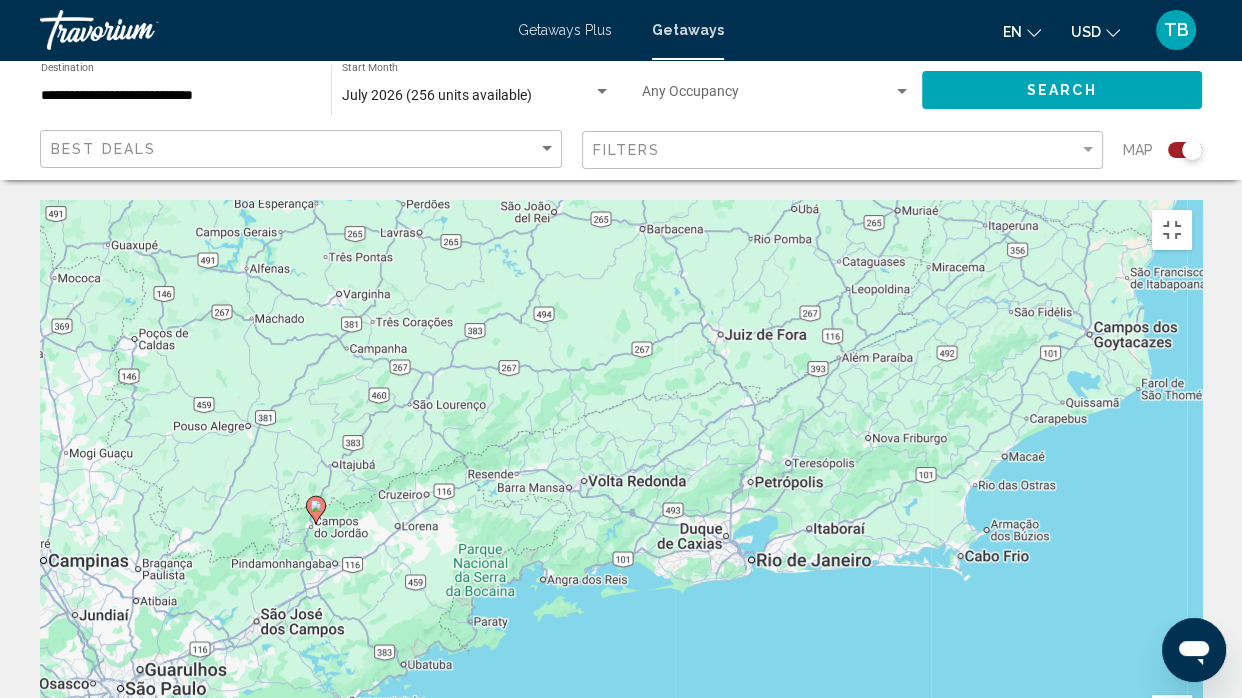 click at bounding box center [1172, 715] 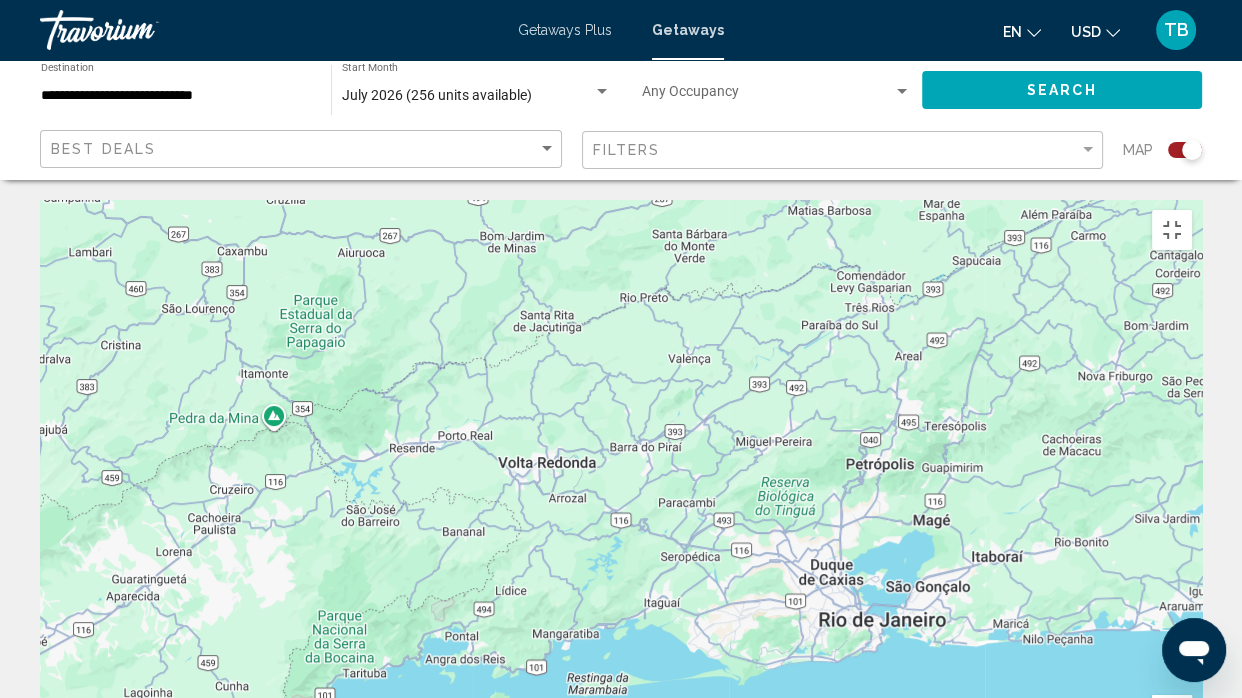 click at bounding box center [1172, 715] 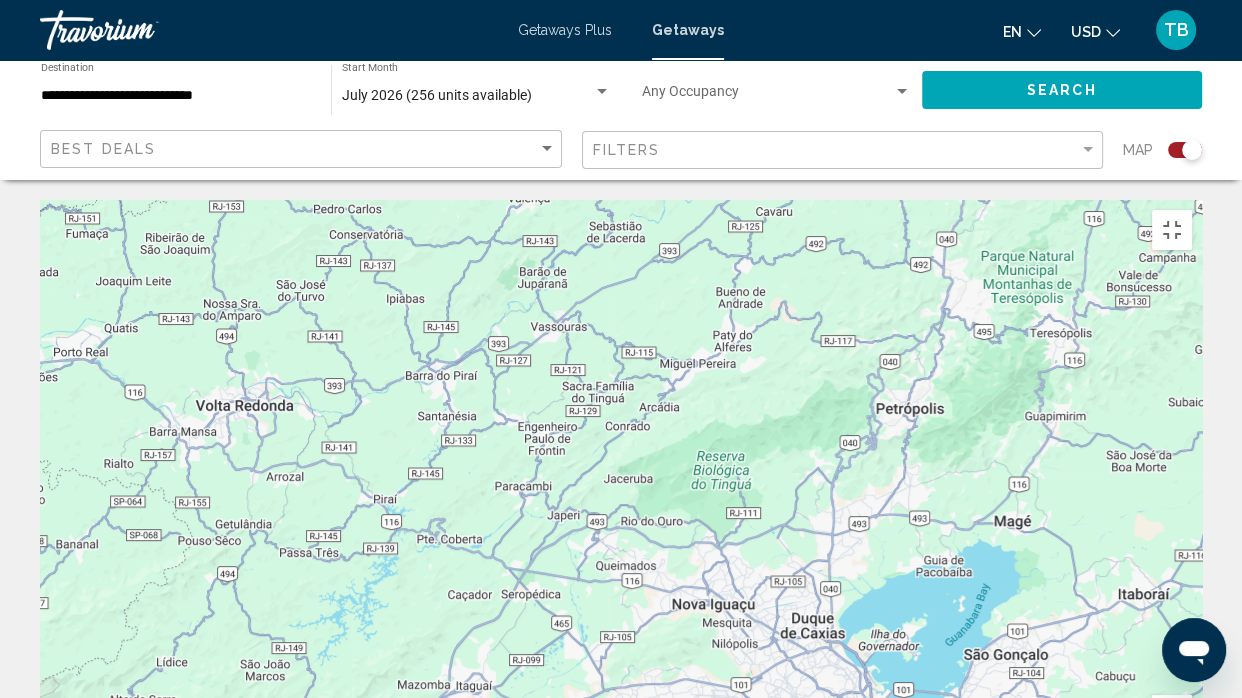 drag, startPoint x: 1129, startPoint y: 634, endPoint x: 894, endPoint y: 614, distance: 235.84953 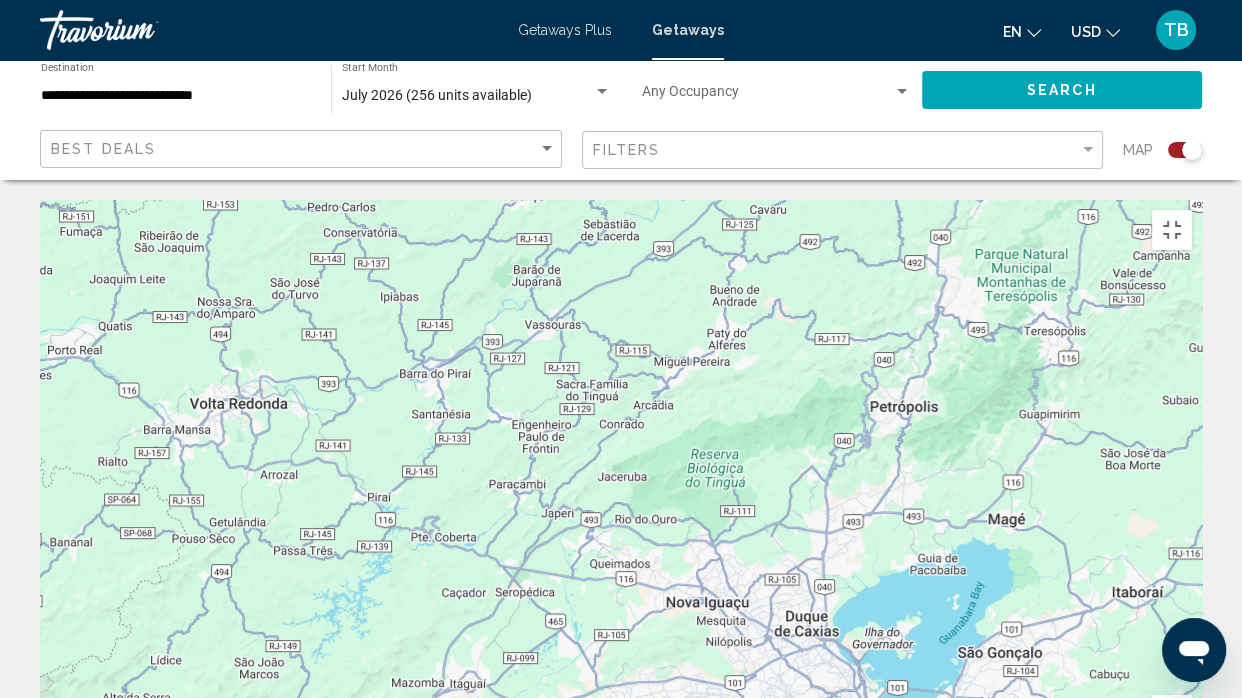 click at bounding box center (1172, 715) 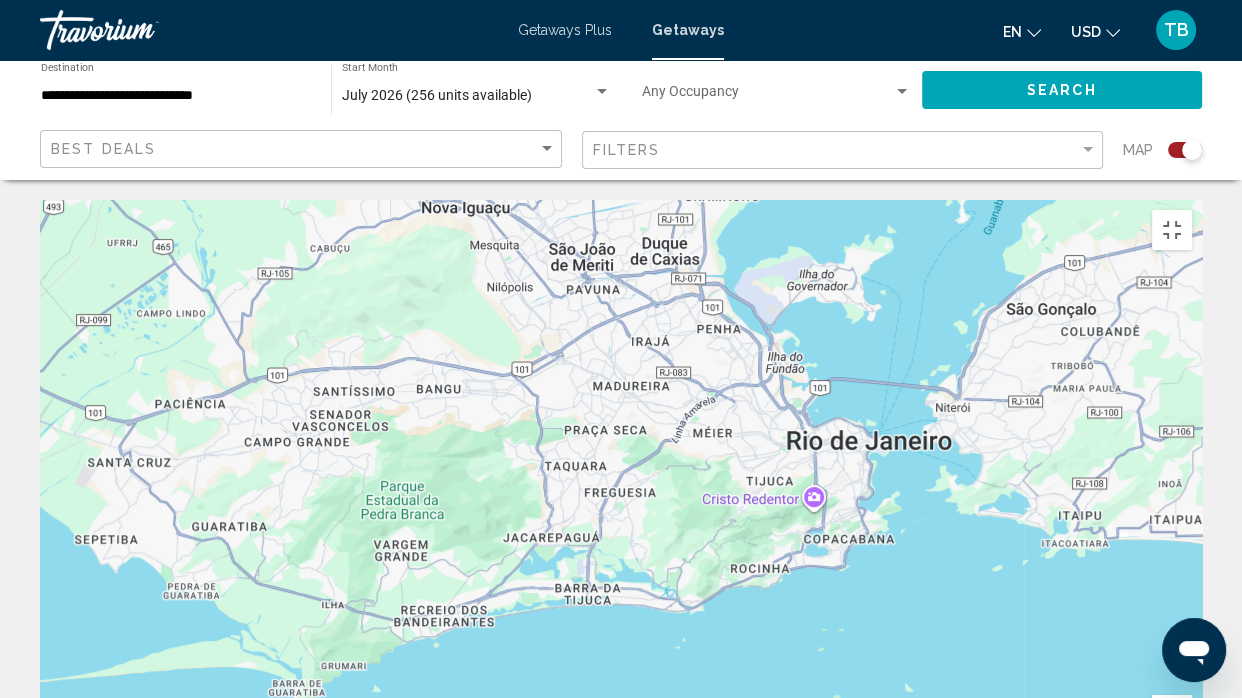 drag, startPoint x: 946, startPoint y: 640, endPoint x: 613, endPoint y: 143, distance: 598.2458 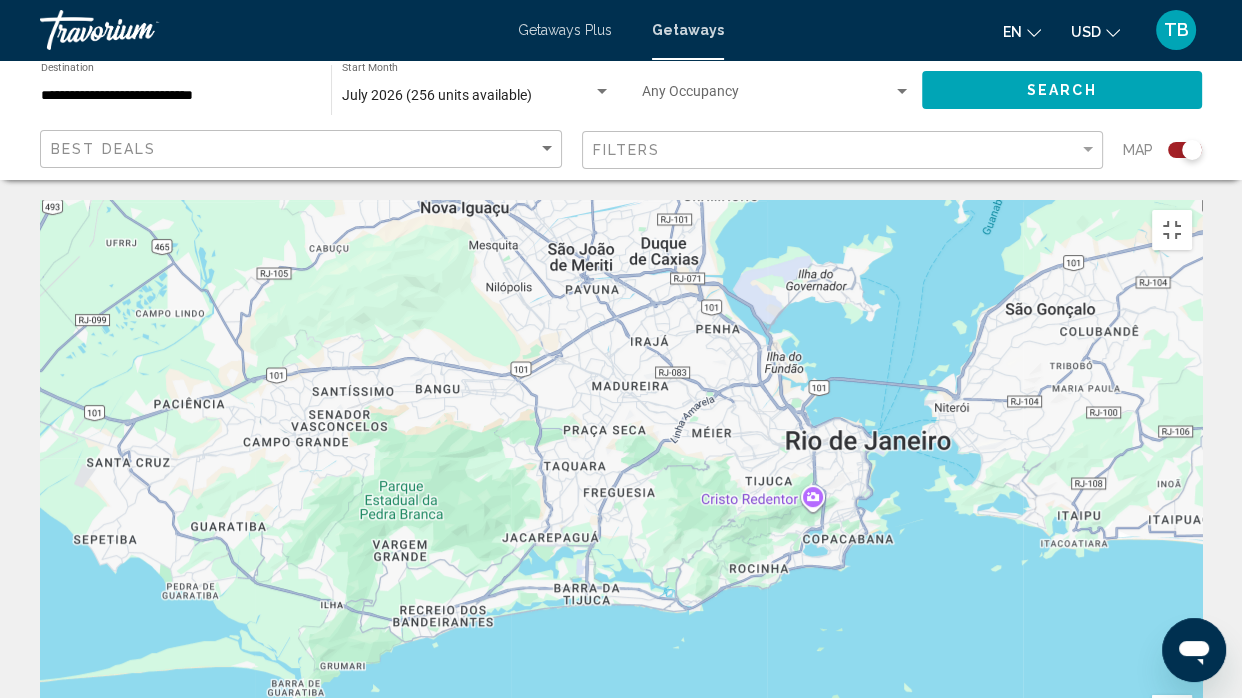 click at bounding box center [1172, 715] 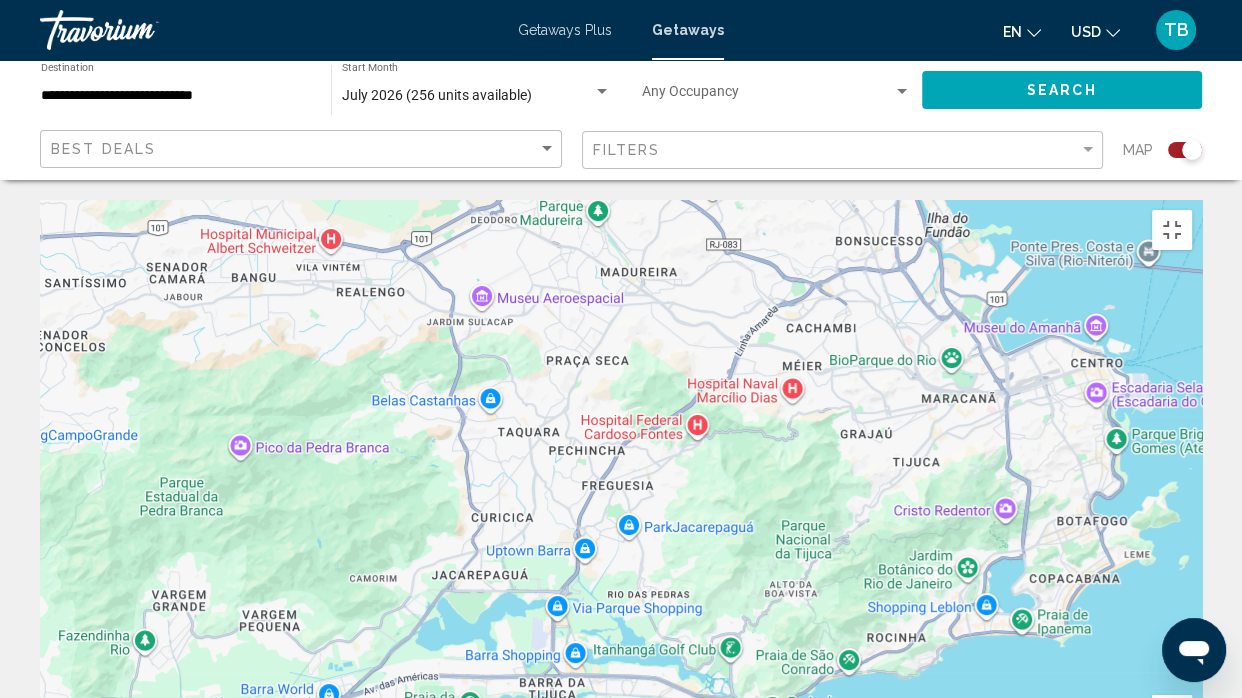click at bounding box center (1172, 715) 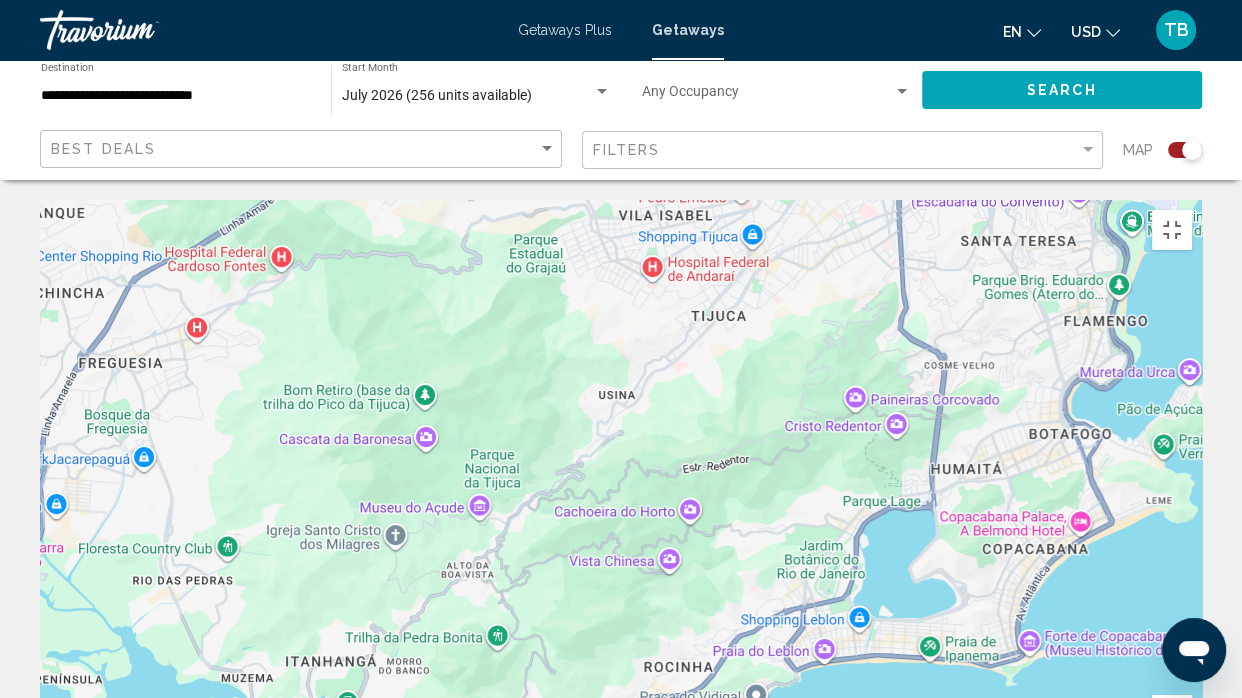 drag, startPoint x: 1130, startPoint y: 607, endPoint x: 635, endPoint y: 499, distance: 506.64484 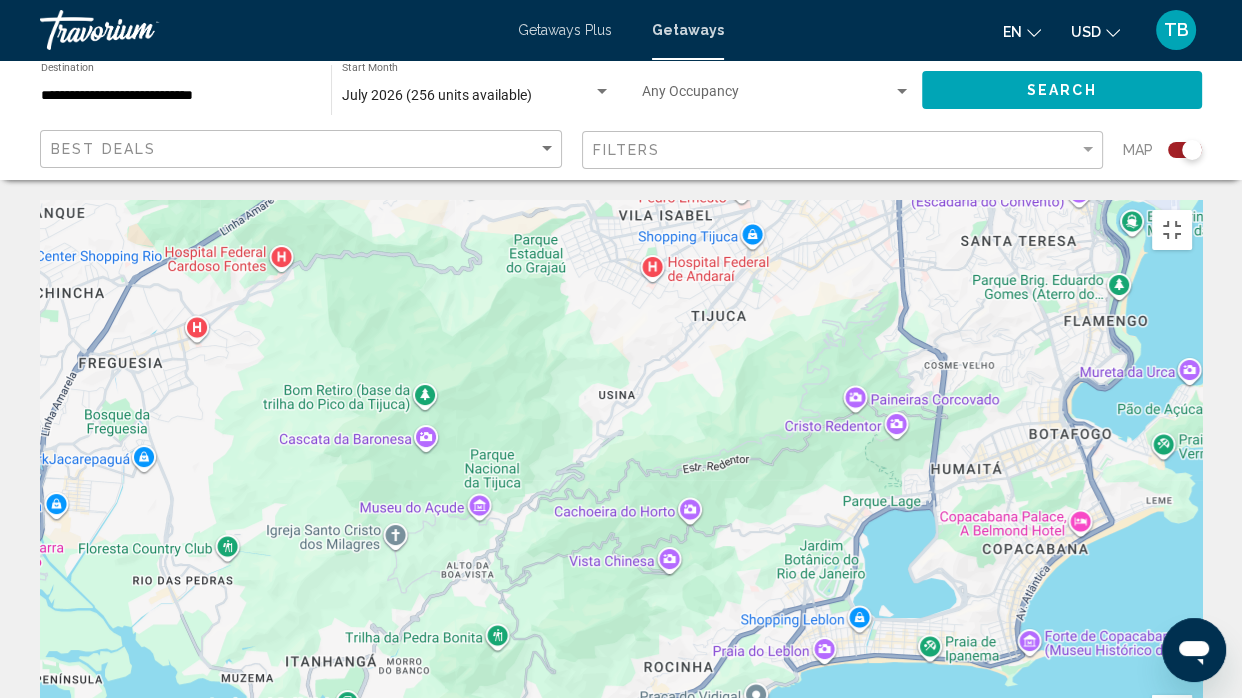 click at bounding box center (1172, 715) 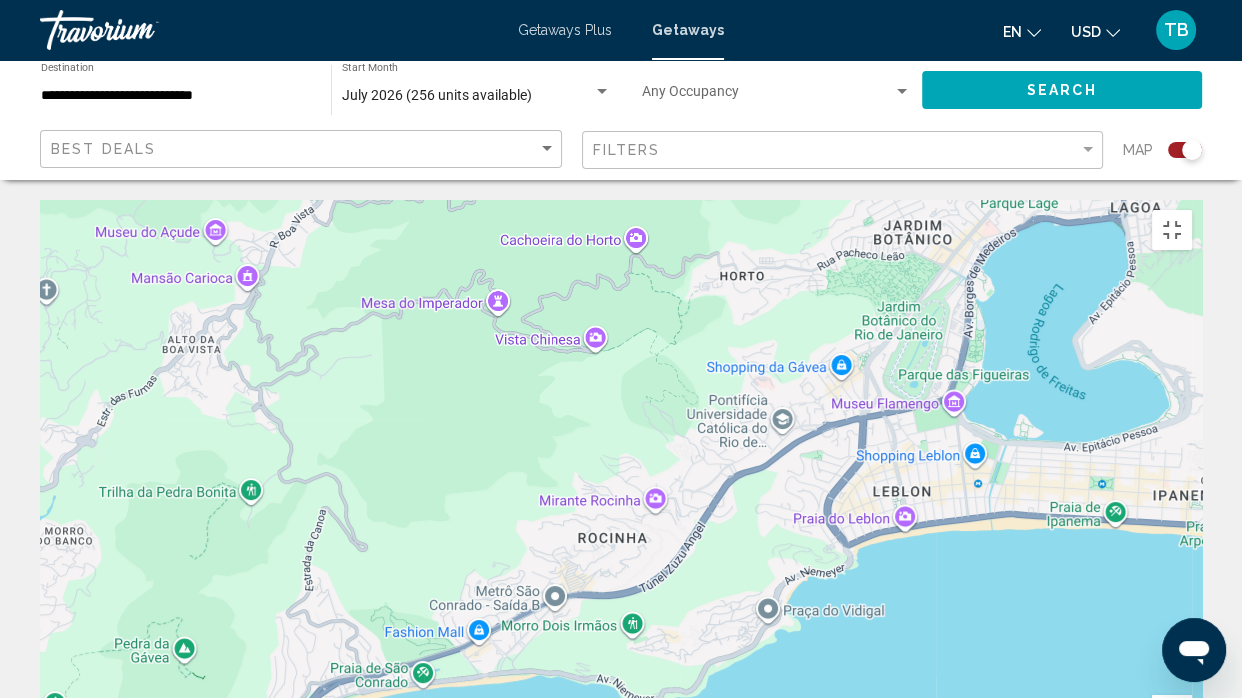 drag, startPoint x: 1120, startPoint y: 508, endPoint x: 1020, endPoint y: 195, distance: 328.58636 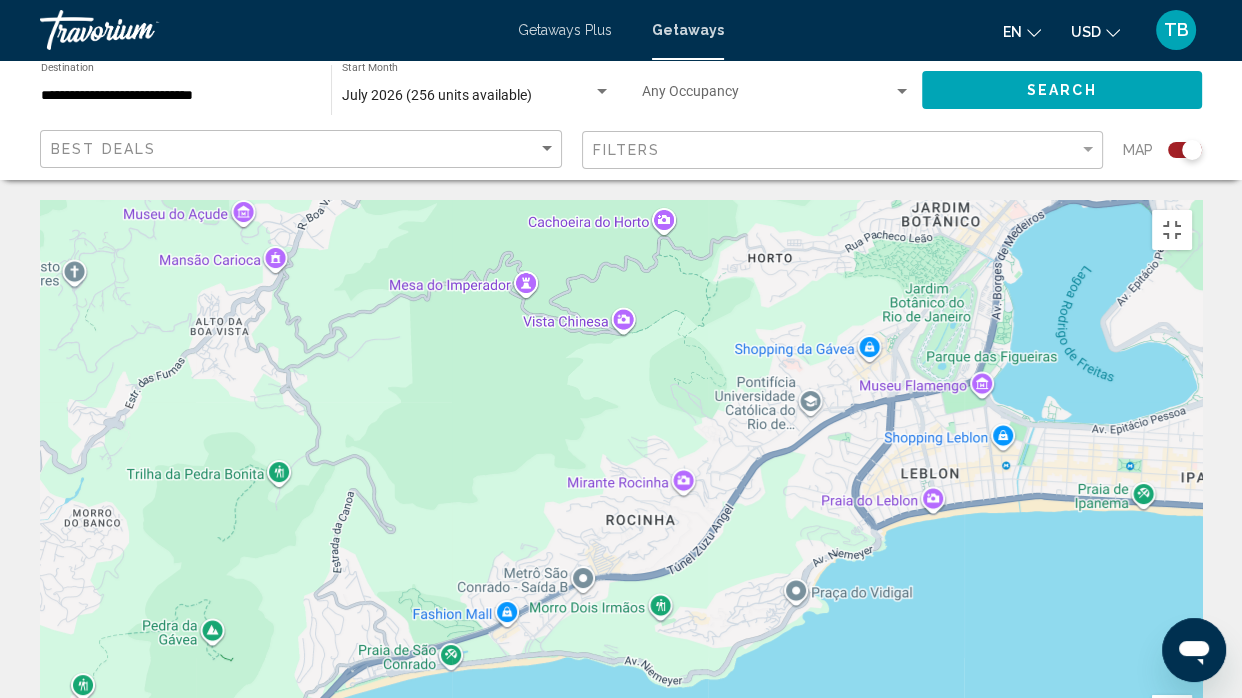 click at bounding box center (621, 500) 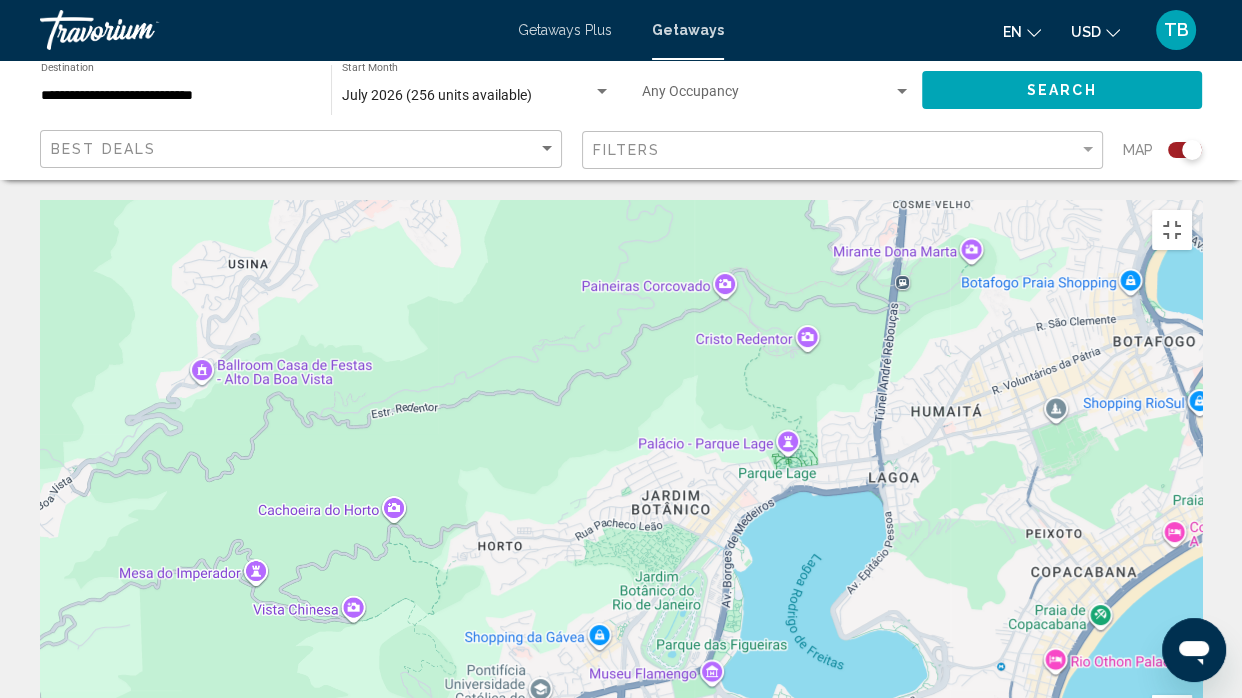 drag, startPoint x: 770, startPoint y: 360, endPoint x: 499, endPoint y: 647, distance: 394.72775 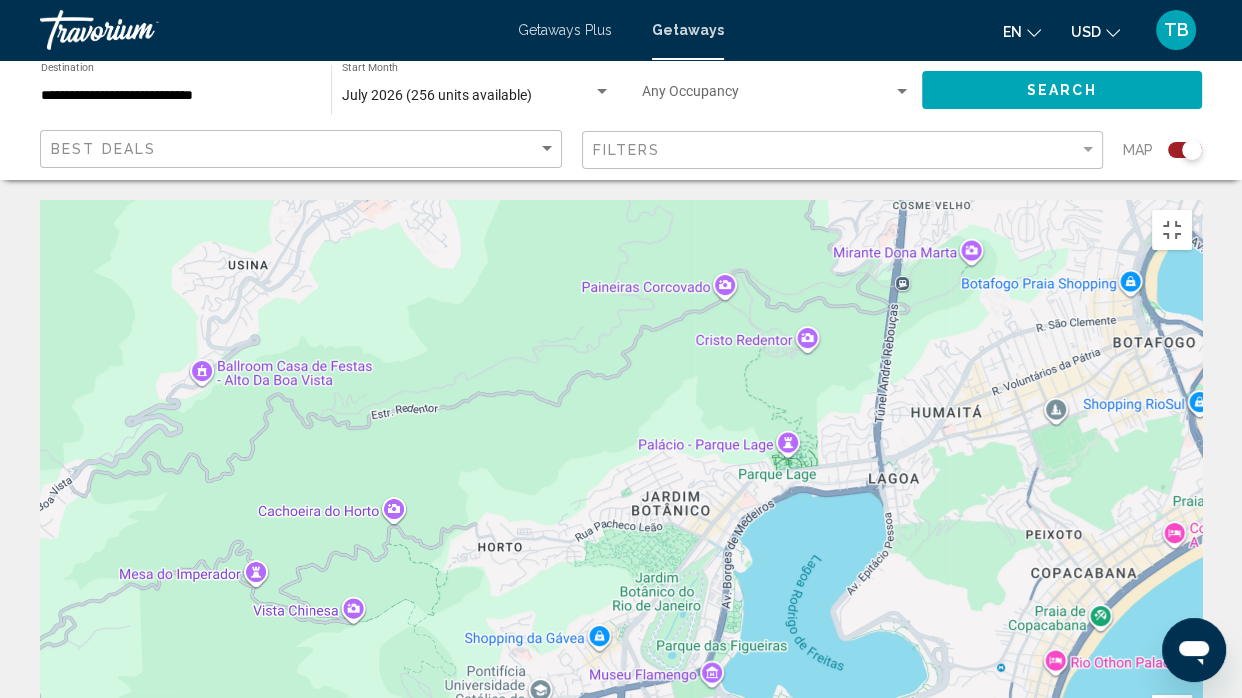 click at bounding box center [621, 500] 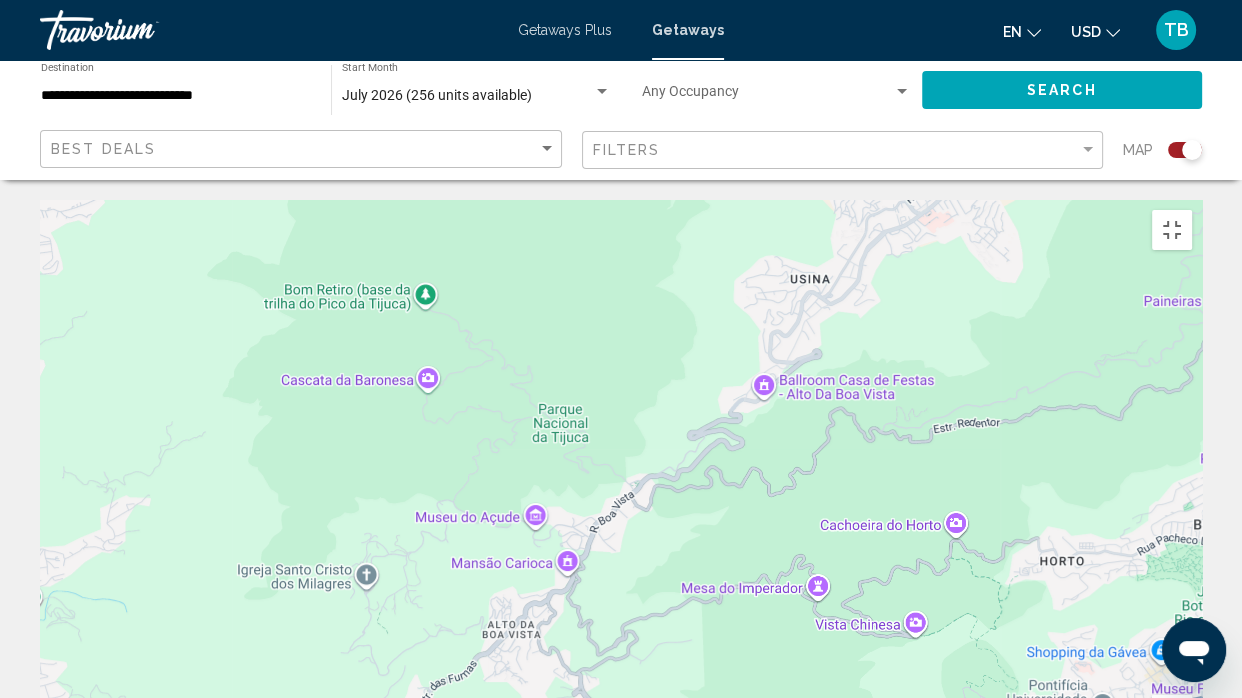 drag, startPoint x: 621, startPoint y: 300, endPoint x: 1170, endPoint y: 270, distance: 549.81903 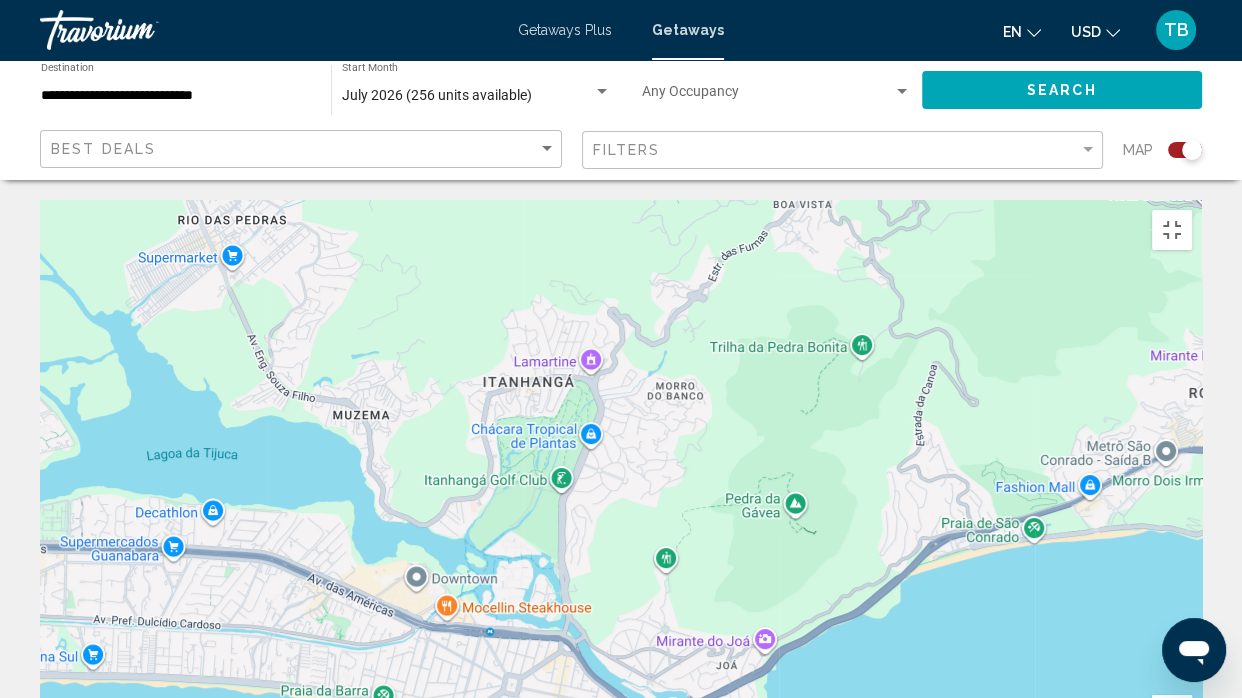 drag, startPoint x: 691, startPoint y: 433, endPoint x: 984, endPoint y: 0, distance: 522.8174 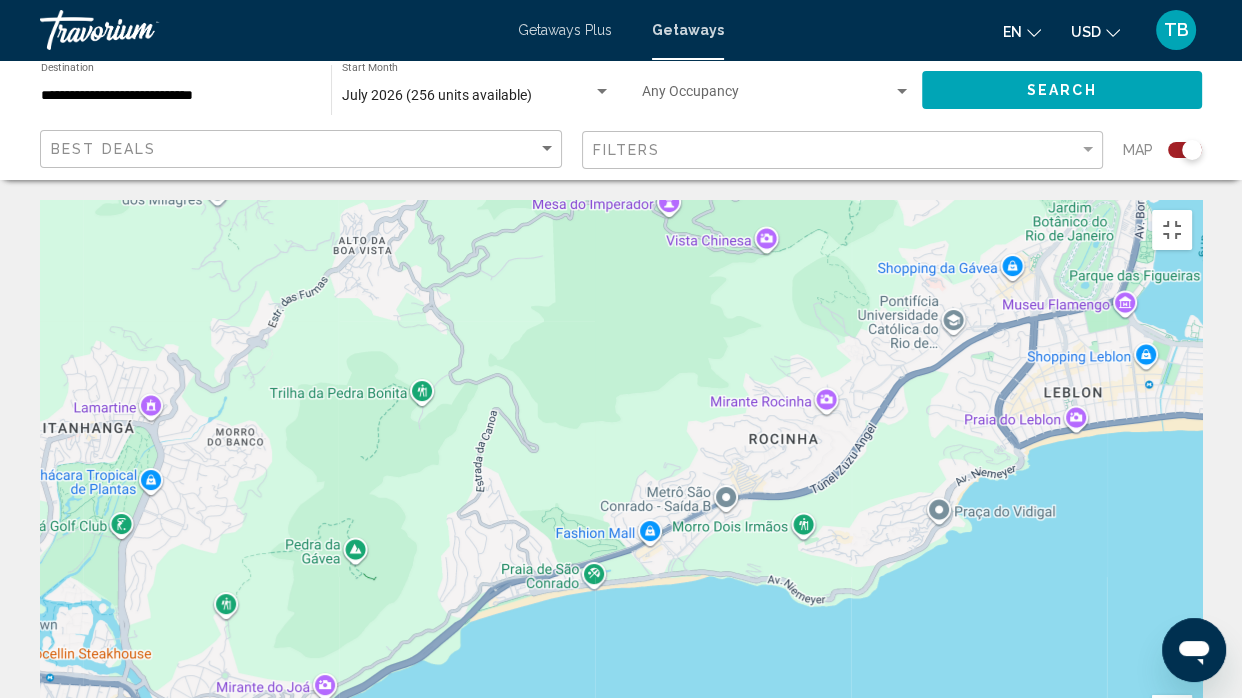 drag, startPoint x: 439, startPoint y: 405, endPoint x: 0, endPoint y: 449, distance: 441.1995 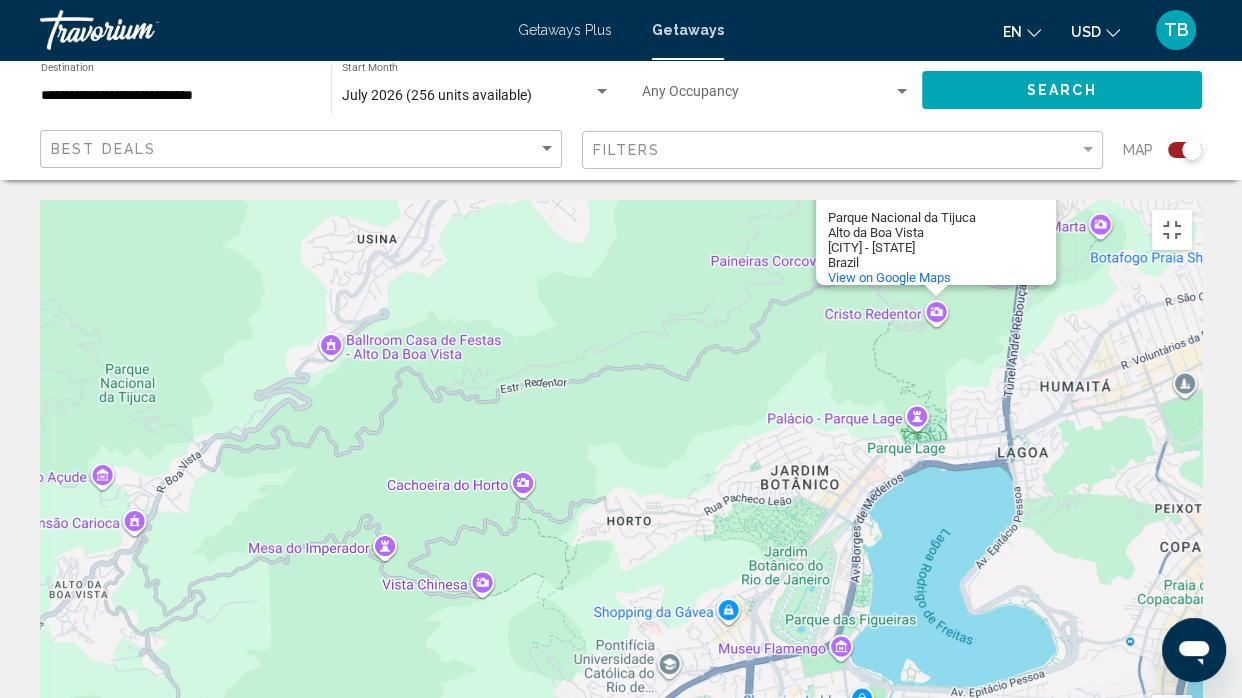 drag, startPoint x: 750, startPoint y: 116, endPoint x: 466, endPoint y: 465, distance: 449.9522 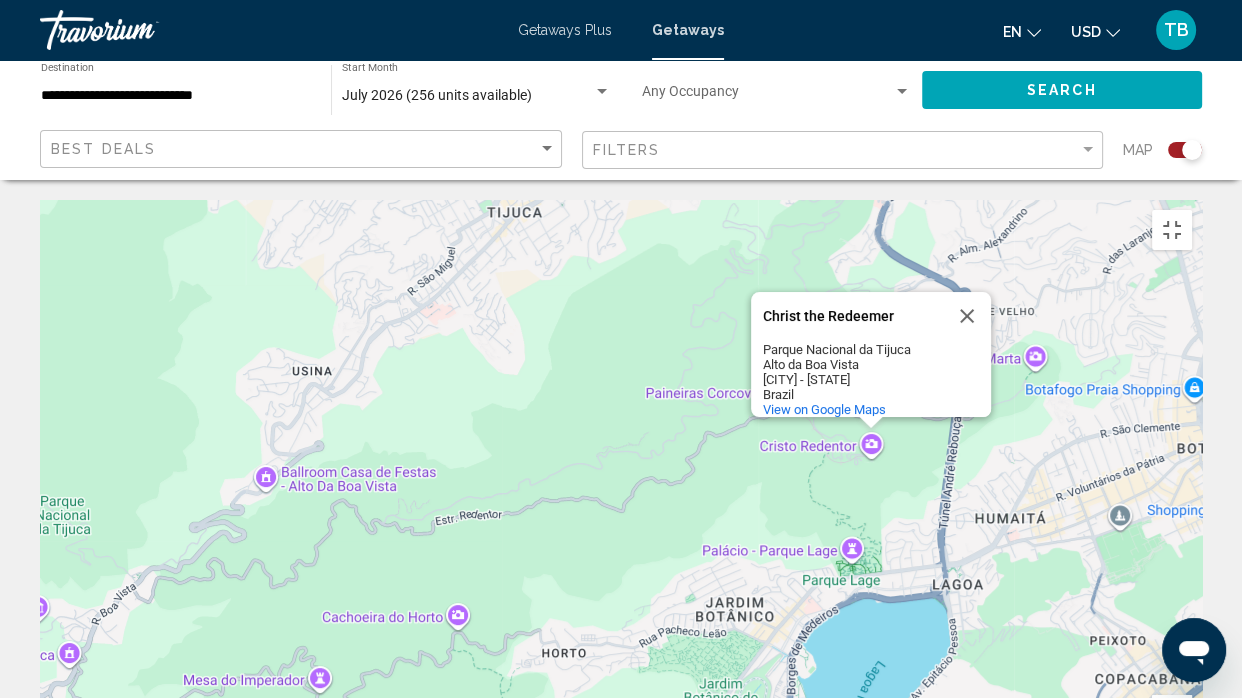 drag, startPoint x: 785, startPoint y: 75, endPoint x: 705, endPoint y: 213, distance: 159.51175 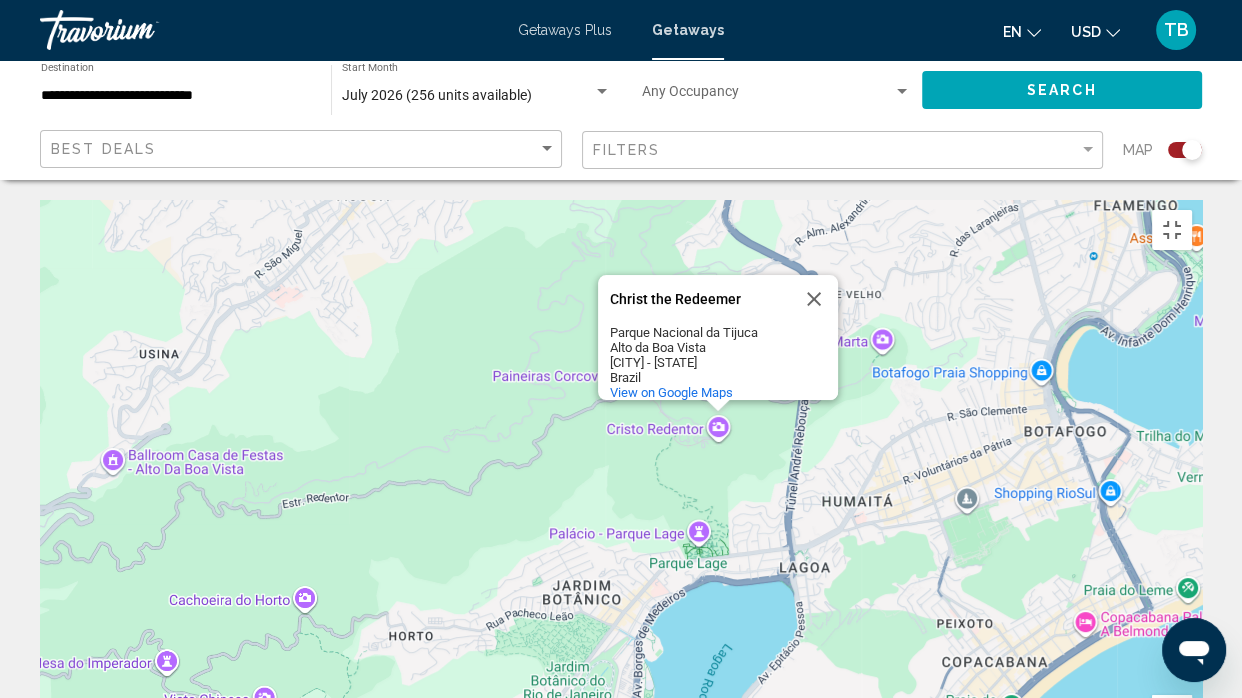 drag, startPoint x: 834, startPoint y: 469, endPoint x: 701, endPoint y: 435, distance: 137.2771 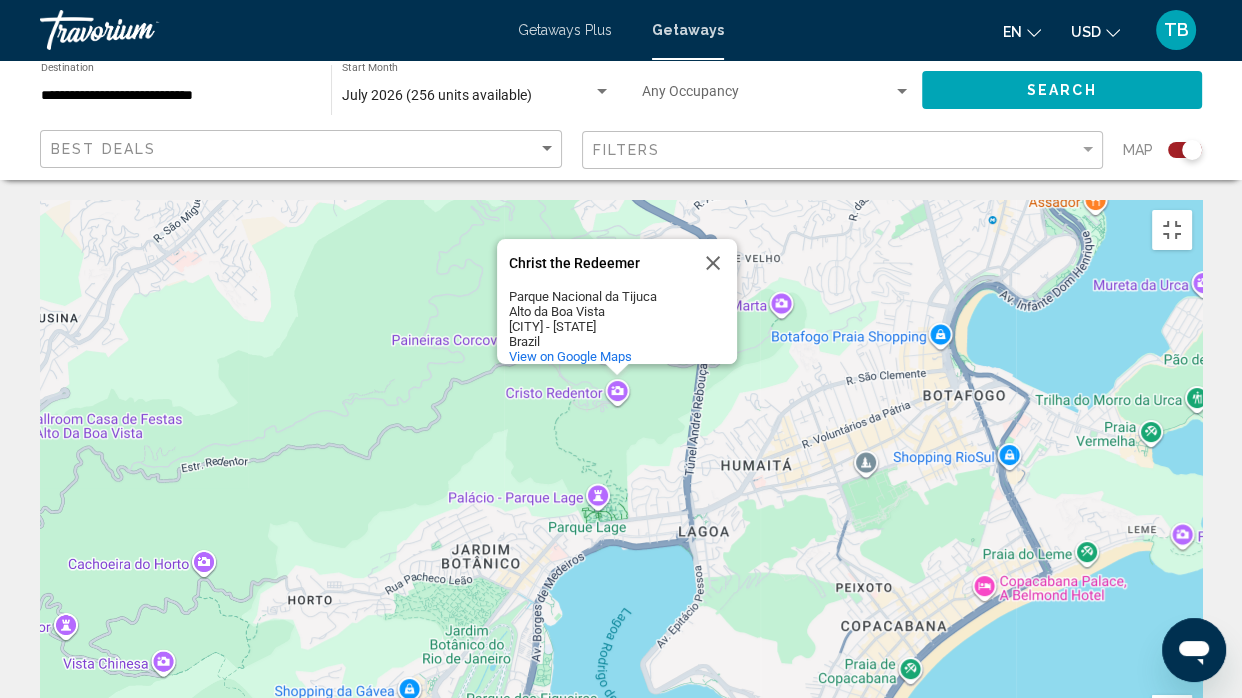drag, startPoint x: 875, startPoint y: 580, endPoint x: 770, endPoint y: 539, distance: 112.720894 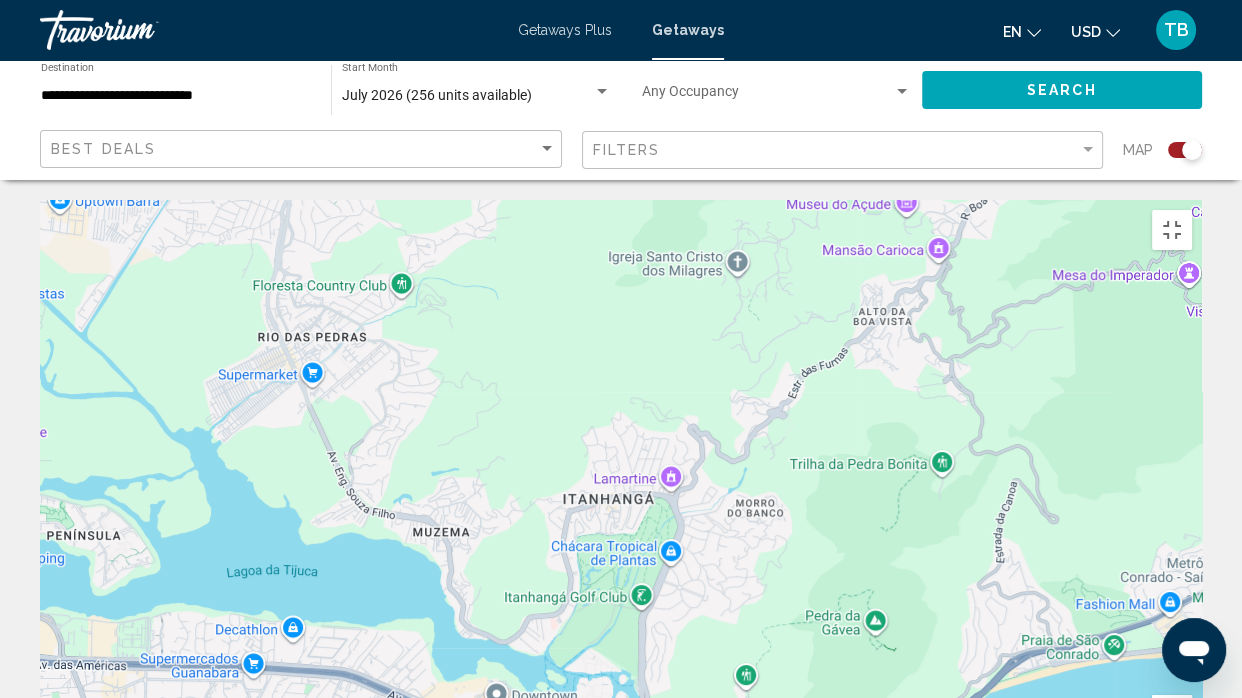 drag, startPoint x: 113, startPoint y: 374, endPoint x: 1240, endPoint y: 20, distance: 1181.2896 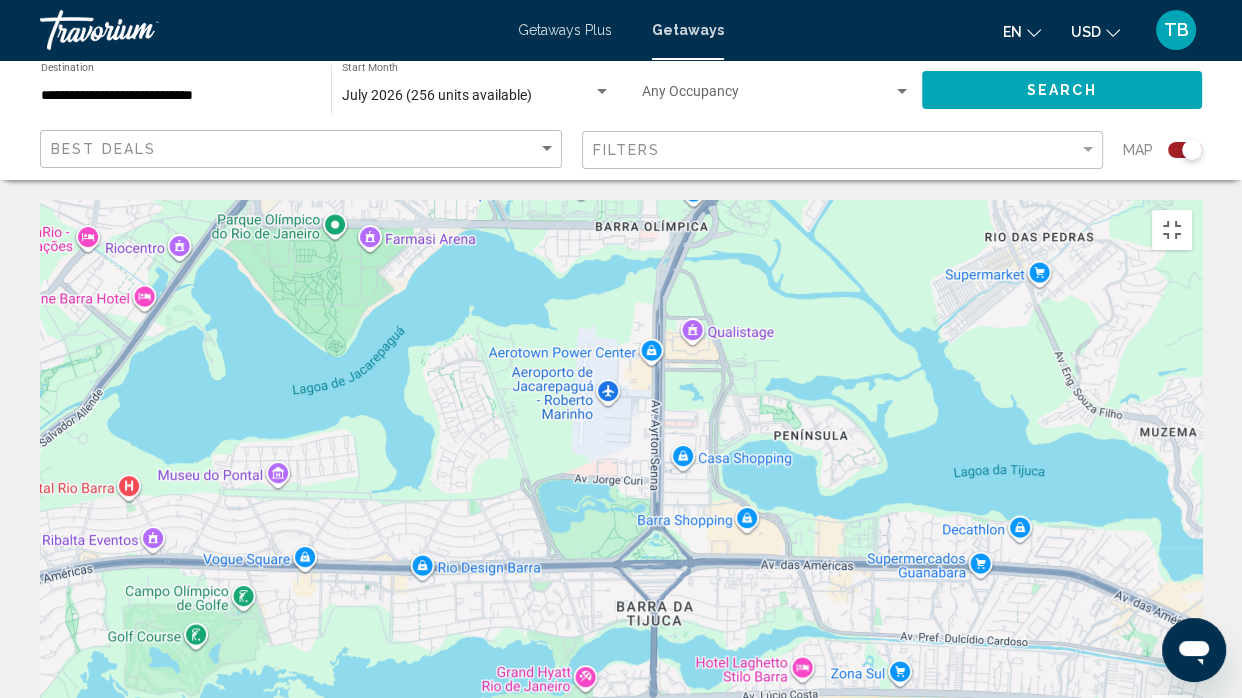 drag, startPoint x: 122, startPoint y: 200, endPoint x: 851, endPoint y: 100, distance: 735.8267 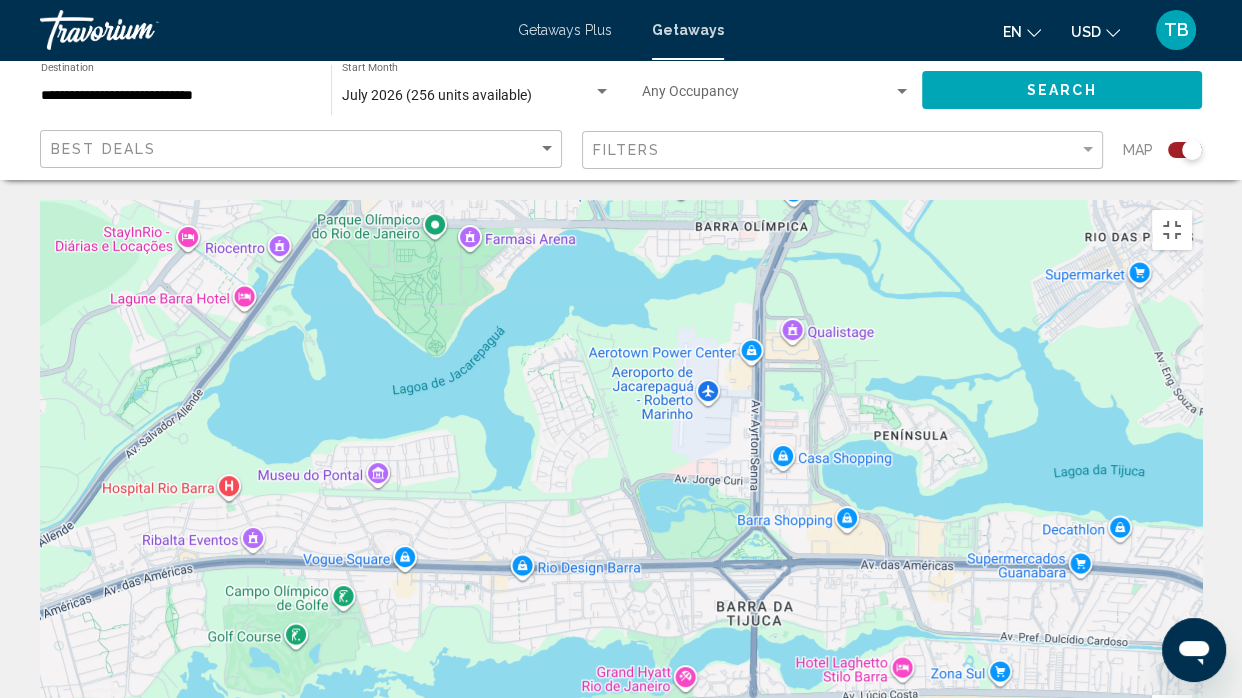 drag, startPoint x: 140, startPoint y: 280, endPoint x: 242, endPoint y: 280, distance: 102 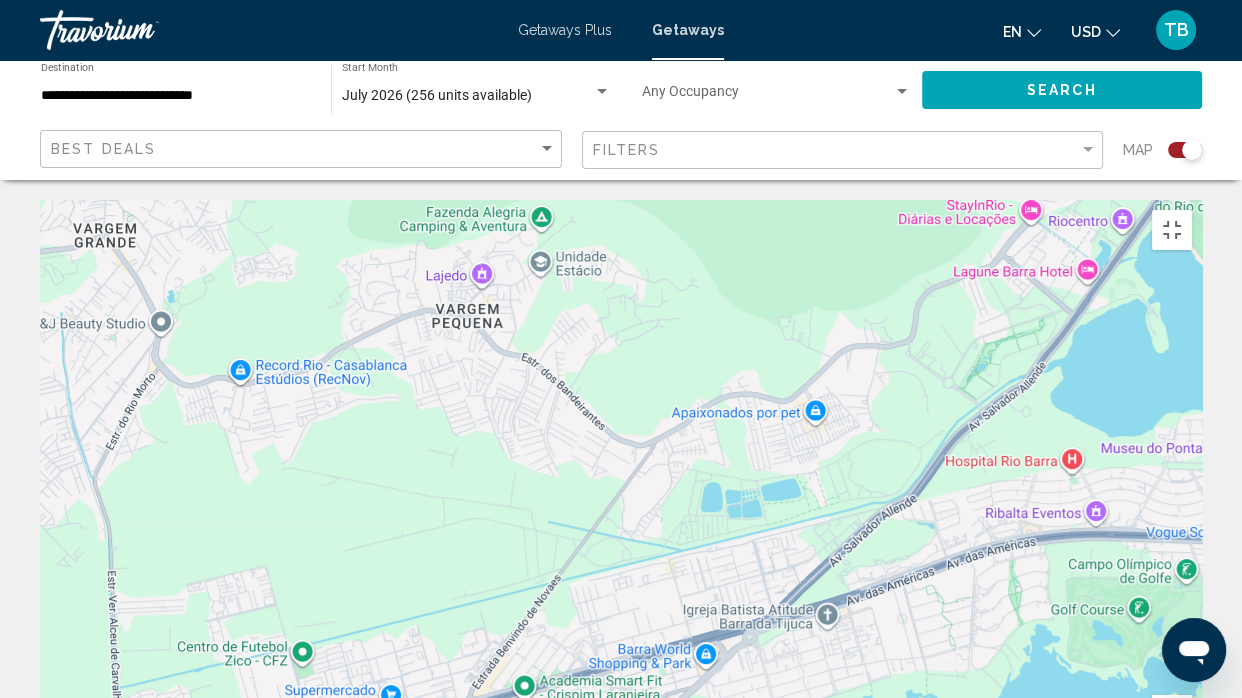 drag, startPoint x: 67, startPoint y: 283, endPoint x: 916, endPoint y: 255, distance: 849.4616 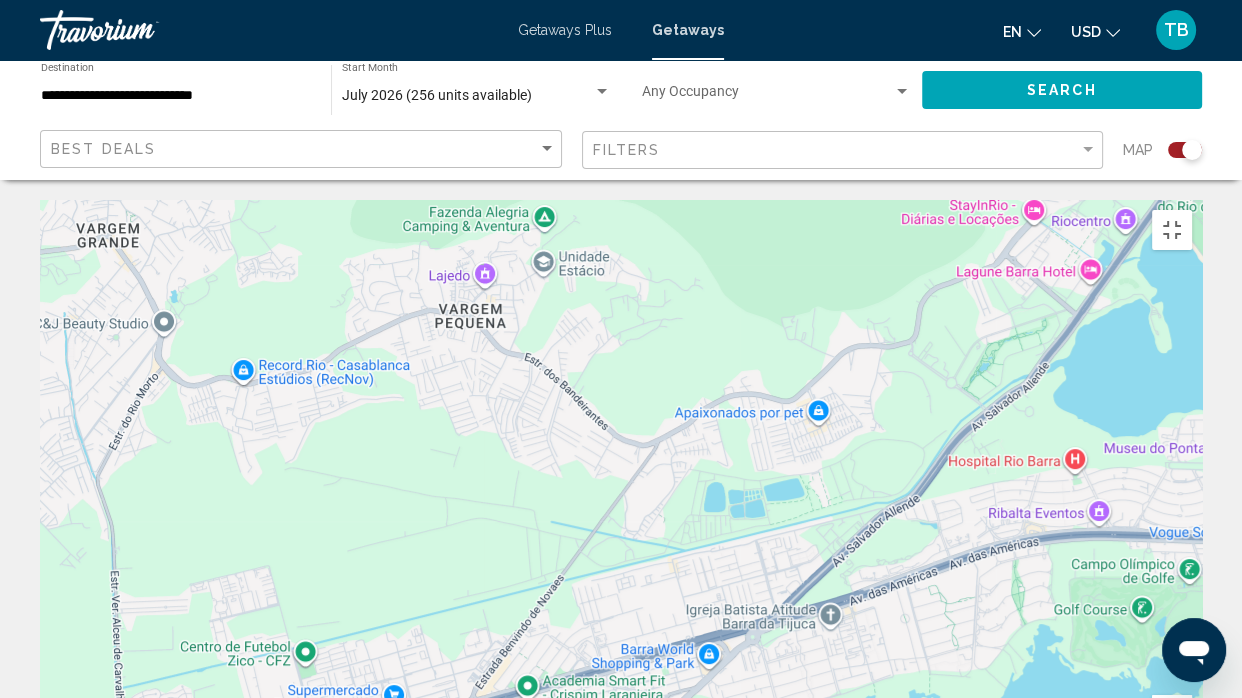 click on "Christ the Redeemer                     Christ the Redeemer                 Parque Nacional da Tijuca Alto da Boa Vista [CITY] - [STATE] [COUNTRY]              View on Google Maps" at bounding box center [621, 500] 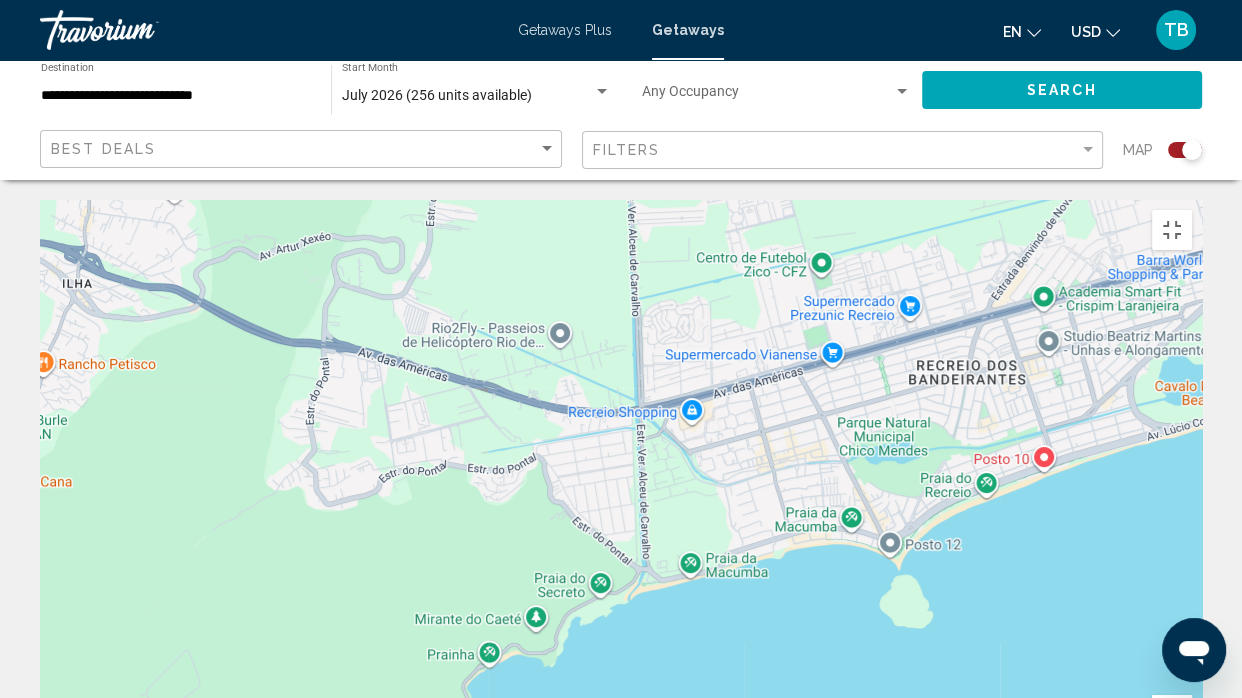 drag, startPoint x: 247, startPoint y: 388, endPoint x: 760, endPoint y: 0, distance: 643.20526 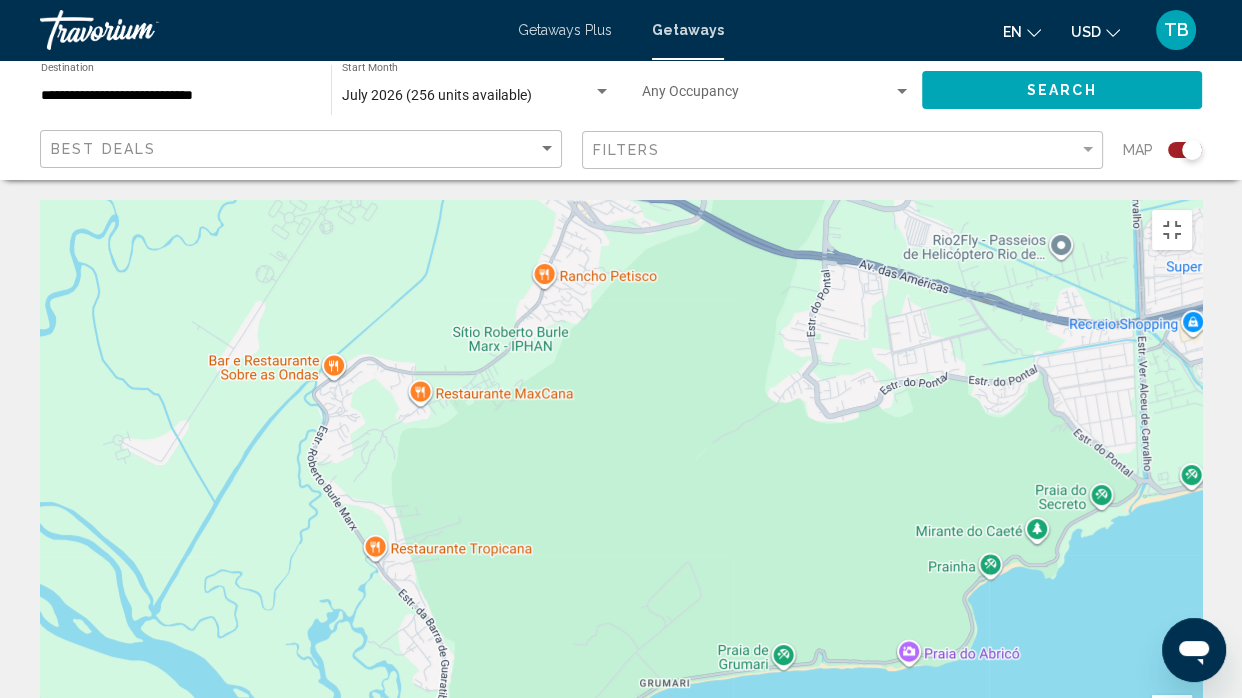 drag, startPoint x: 180, startPoint y: 419, endPoint x: 682, endPoint y: 329, distance: 510.00394 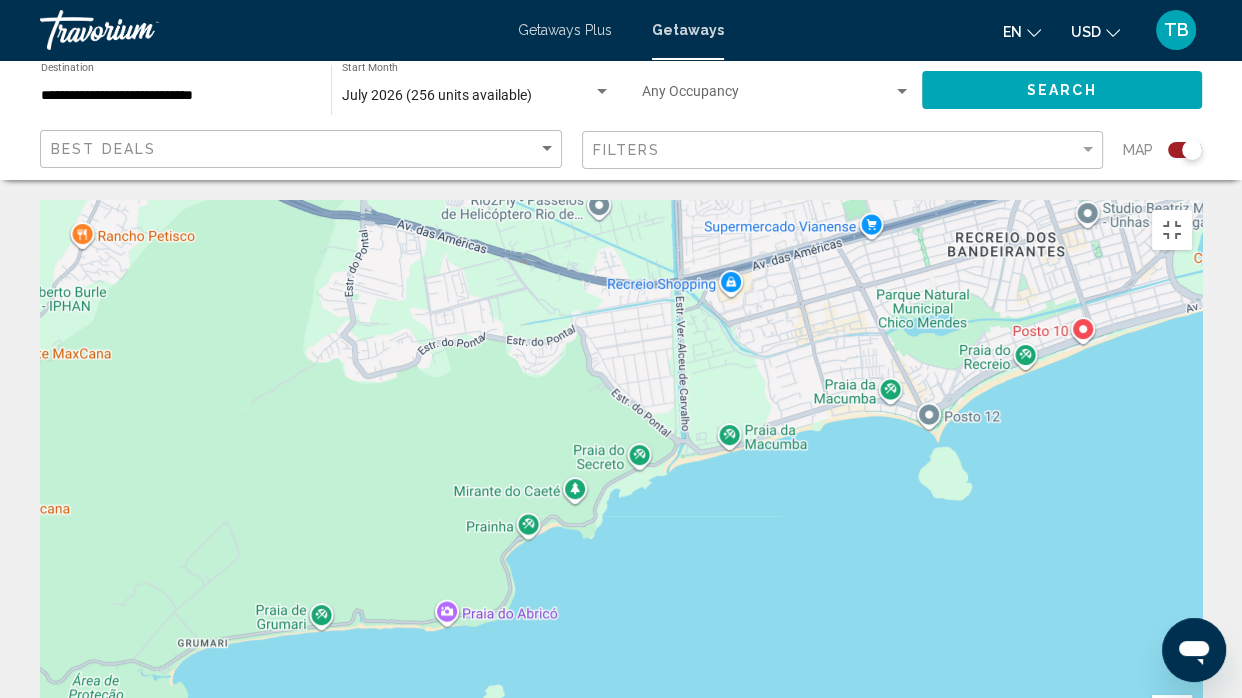 drag, startPoint x: 457, startPoint y: 443, endPoint x: 0, endPoint y: 403, distance: 458.7472 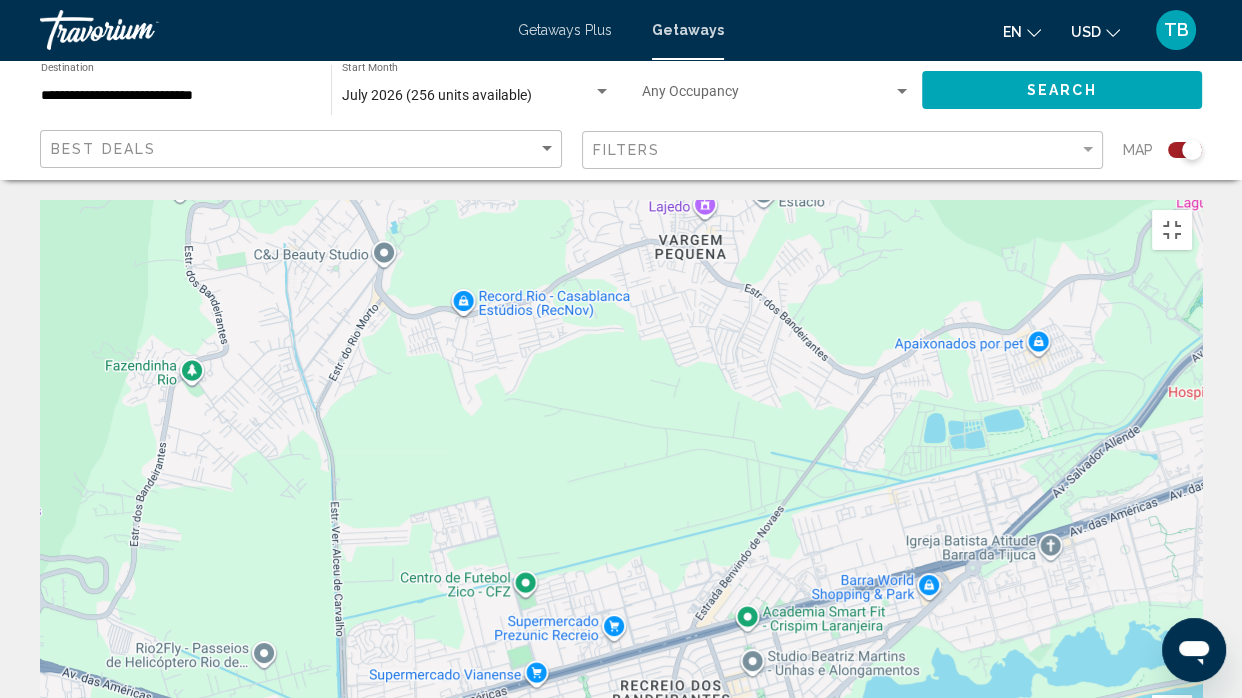 drag, startPoint x: 505, startPoint y: 159, endPoint x: 168, endPoint y: 610, distance: 563.0009 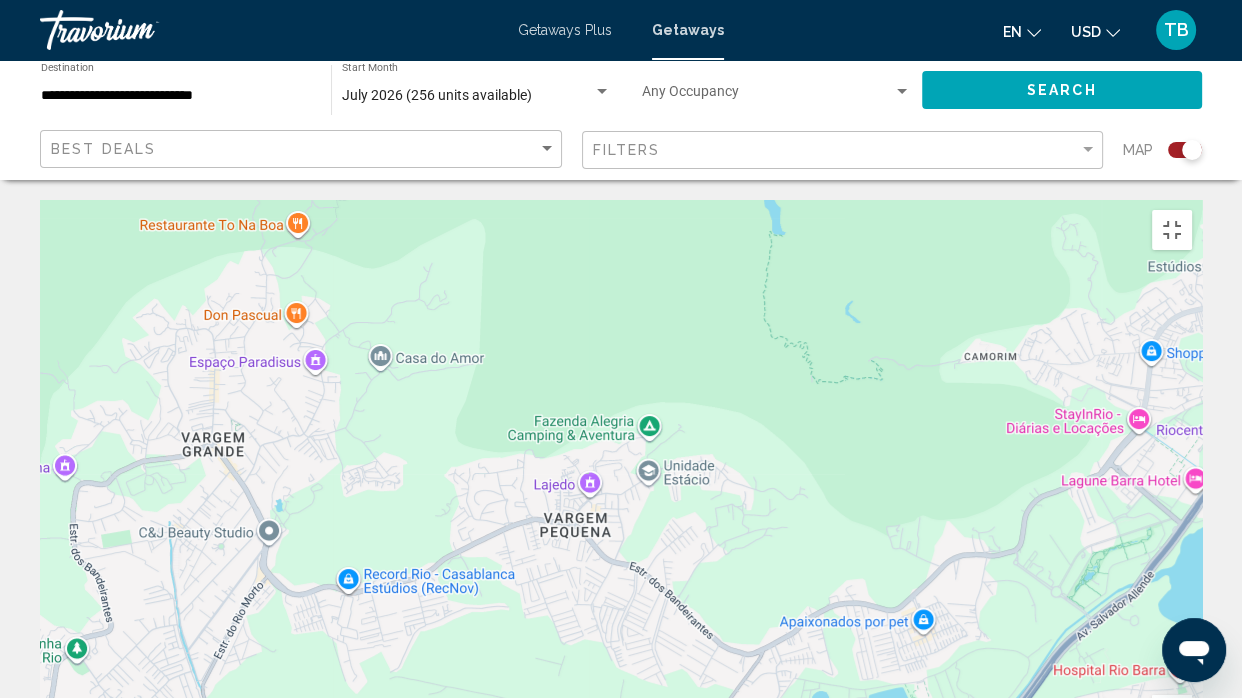 drag, startPoint x: 858, startPoint y: 372, endPoint x: 740, endPoint y: 659, distance: 310.31113 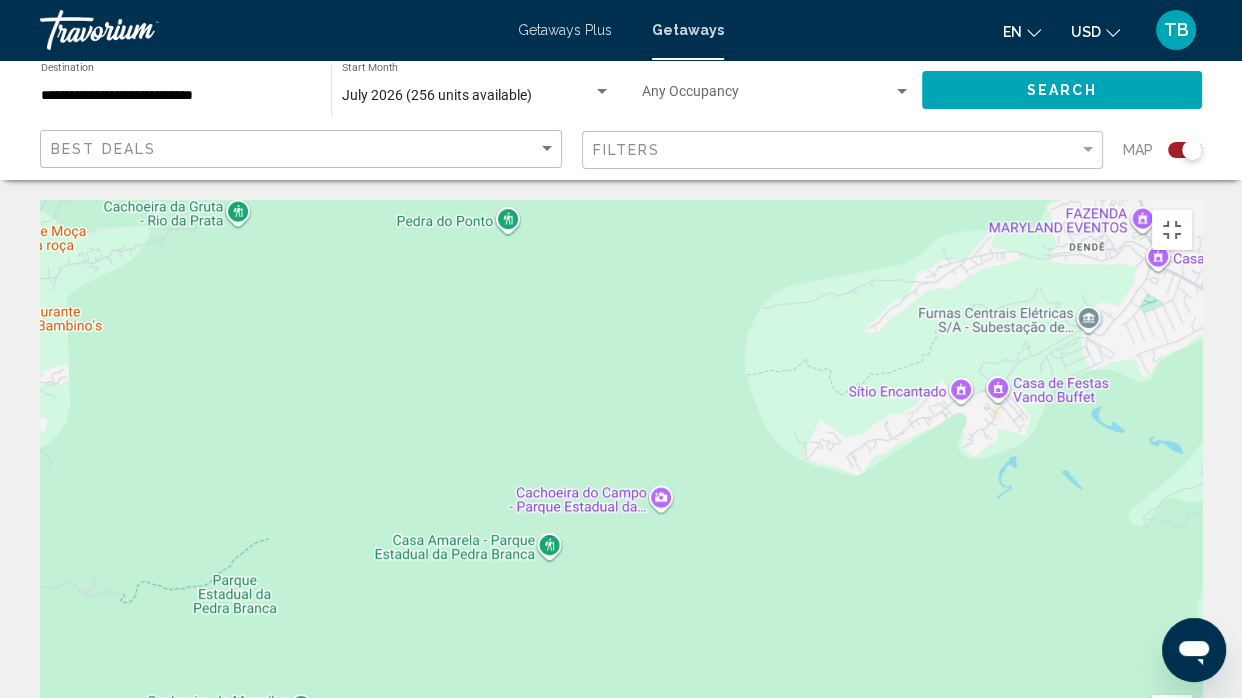 drag, startPoint x: 609, startPoint y: 129, endPoint x: 620, endPoint y: 697, distance: 568.1065 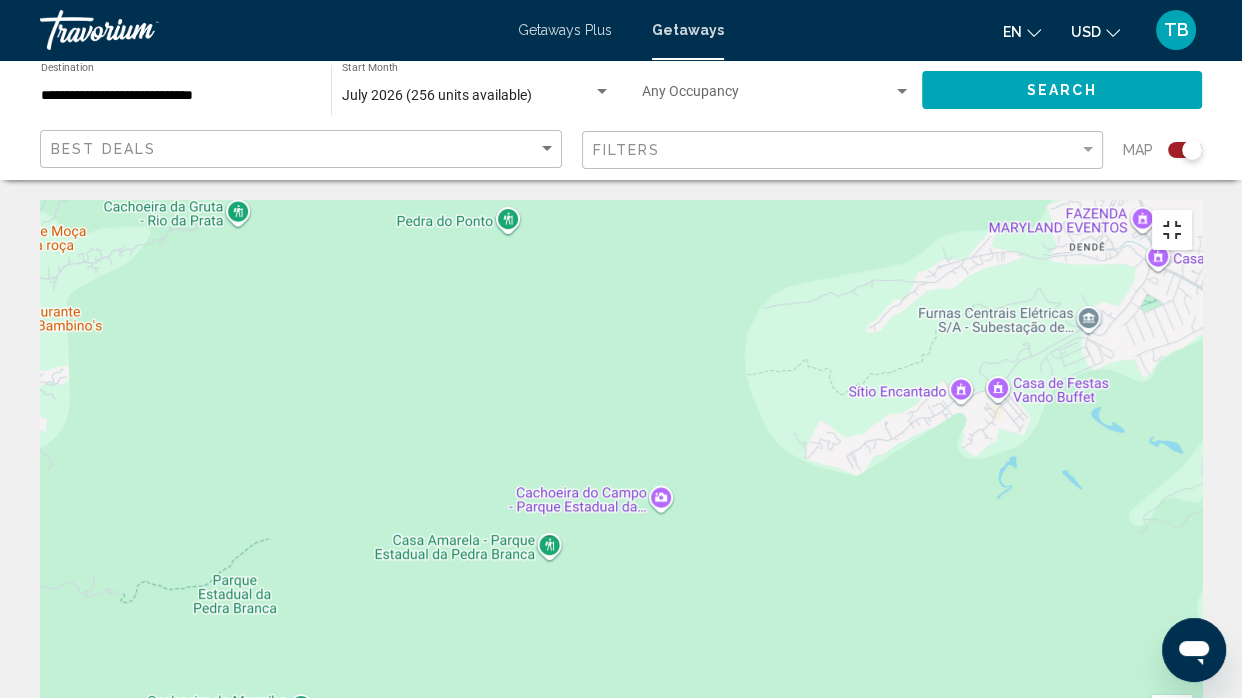 click at bounding box center (1172, 230) 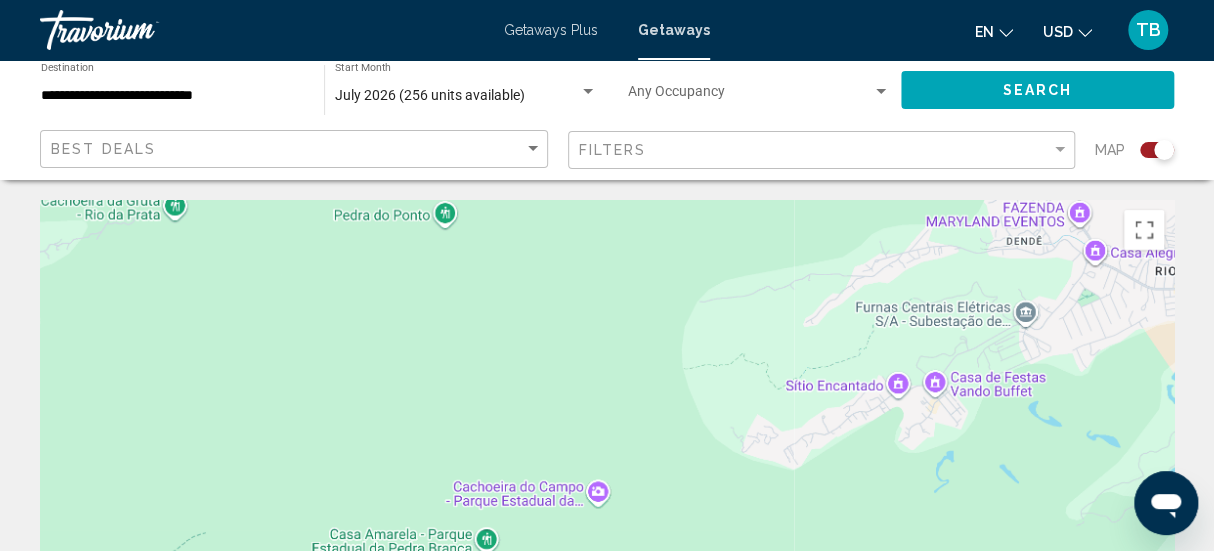 click on "Christ the Redeemer                     Christ the Redeemer                 Parque Nacional da Tijuca Alto da Boa Vista [CITY] - [STATE] [COUNTRY]              View on Google Maps" at bounding box center (607, 500) 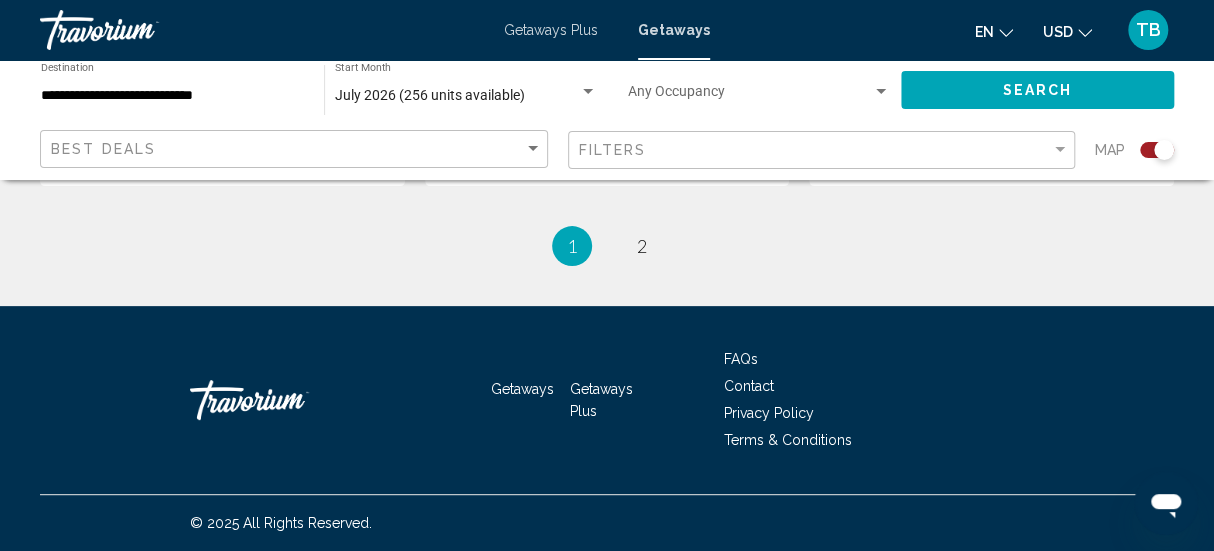scroll, scrollTop: 3788, scrollLeft: 0, axis: vertical 